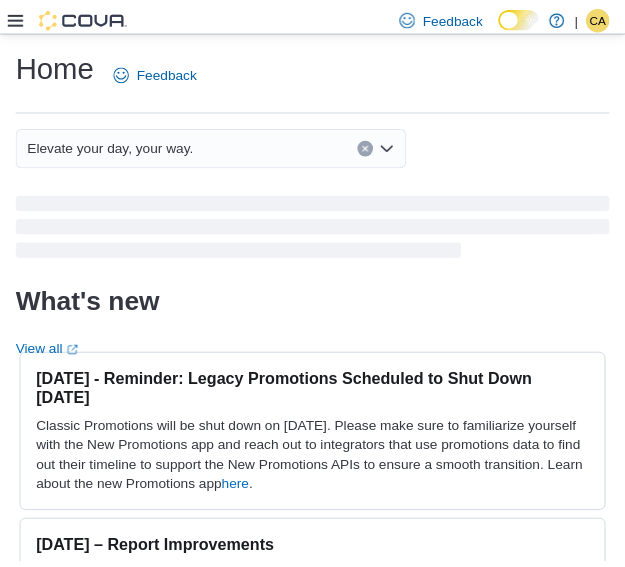 scroll, scrollTop: 0, scrollLeft: 0, axis: both 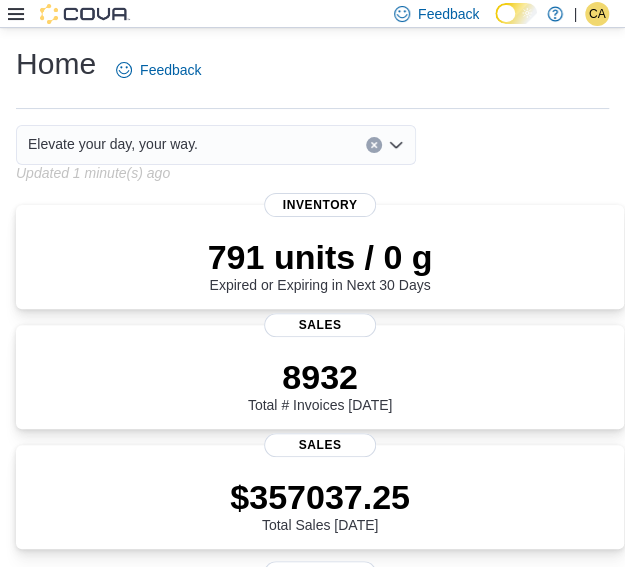 drag, startPoint x: 292, startPoint y: 81, endPoint x: 212, endPoint y: 71, distance: 80.622574 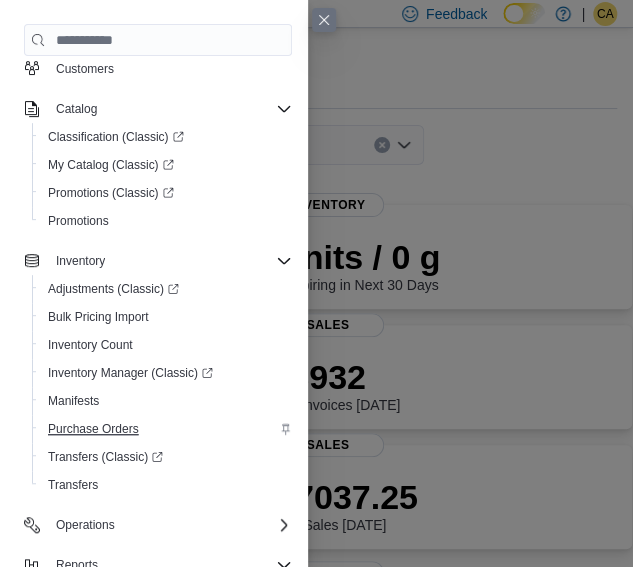 scroll, scrollTop: 200, scrollLeft: 0, axis: vertical 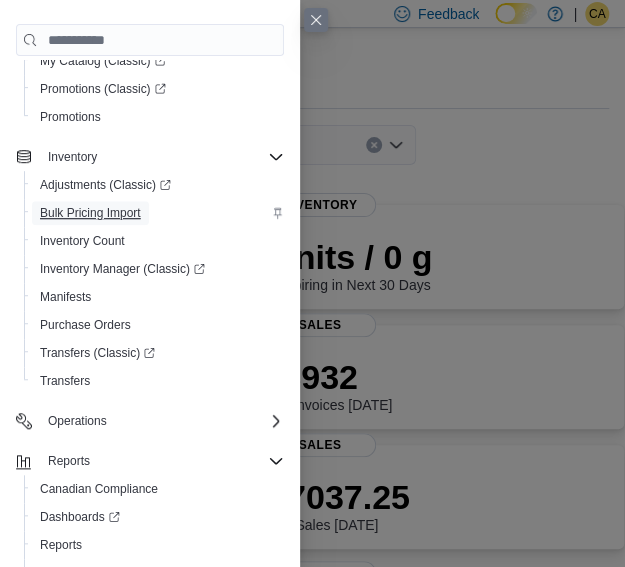 click on "Bulk Pricing Import" at bounding box center (90, 213) 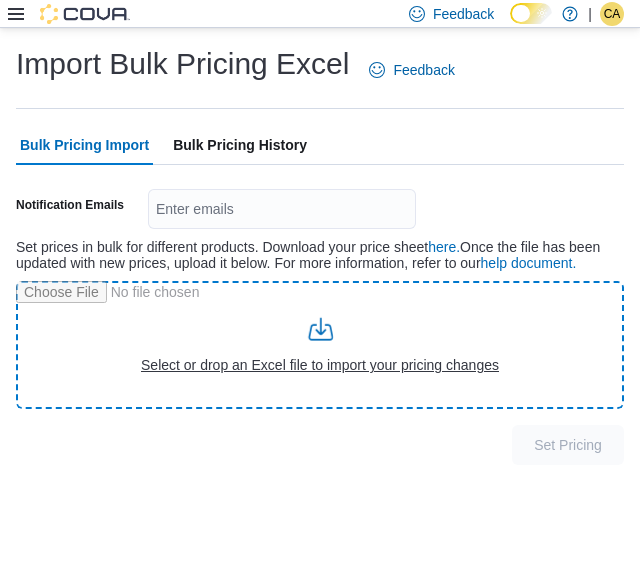 type on "**********" 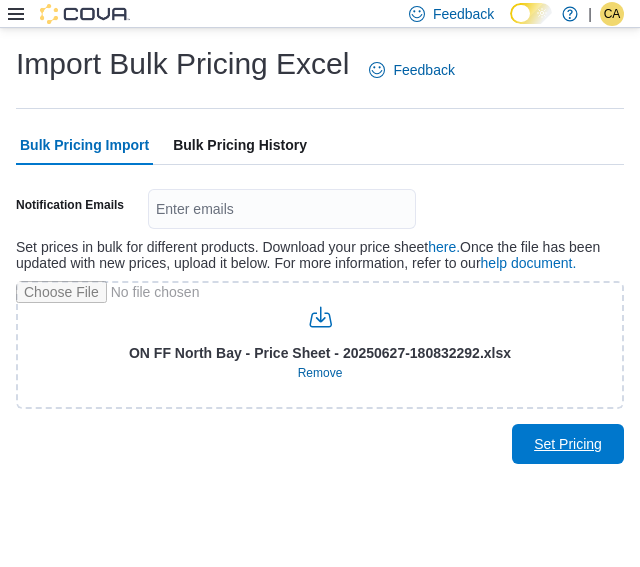 click on "Set Pricing" at bounding box center [568, 444] 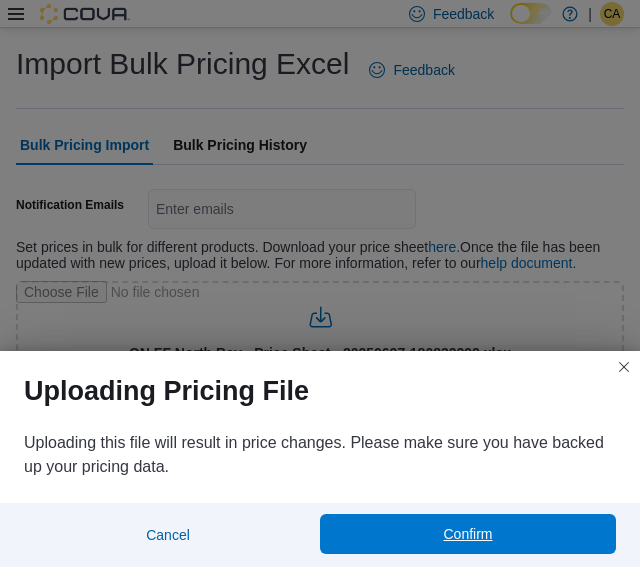 click on "Confirm" at bounding box center (468, 534) 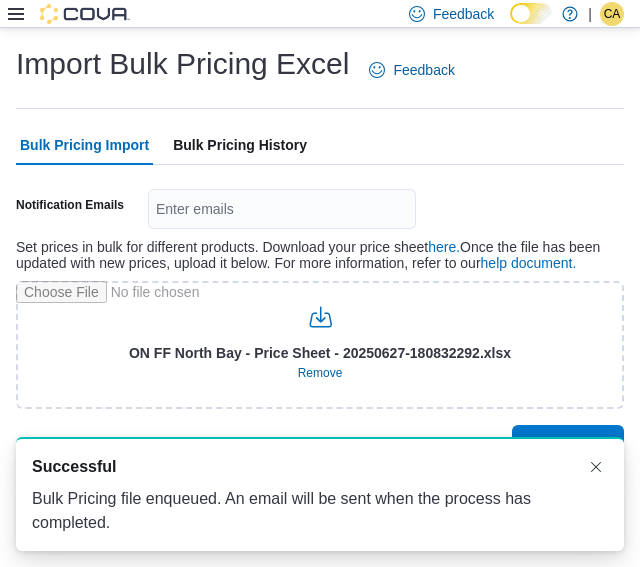 scroll, scrollTop: 0, scrollLeft: 0, axis: both 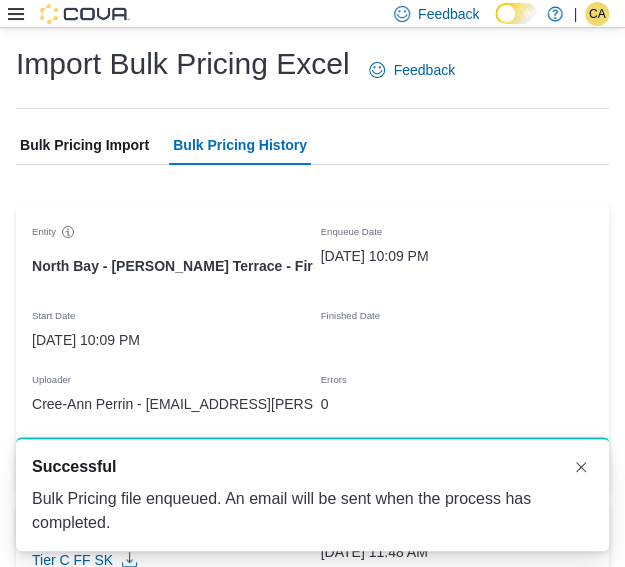 click on "Bulk Pricing Import" at bounding box center (84, 145) 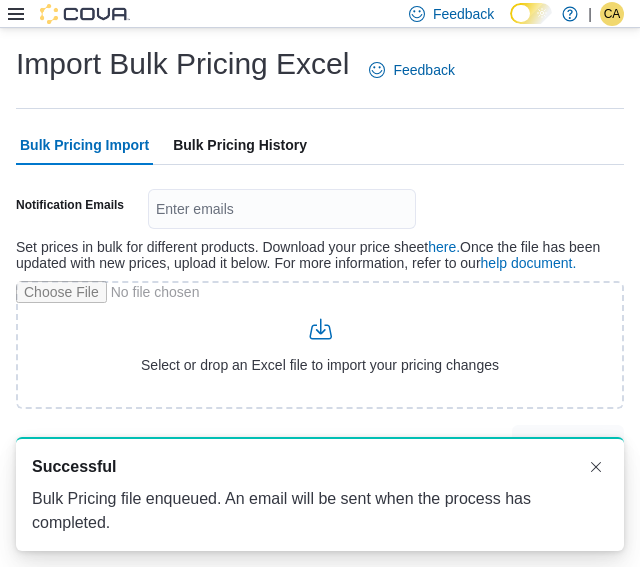 click on "Bulk Pricing History" at bounding box center (240, 145) 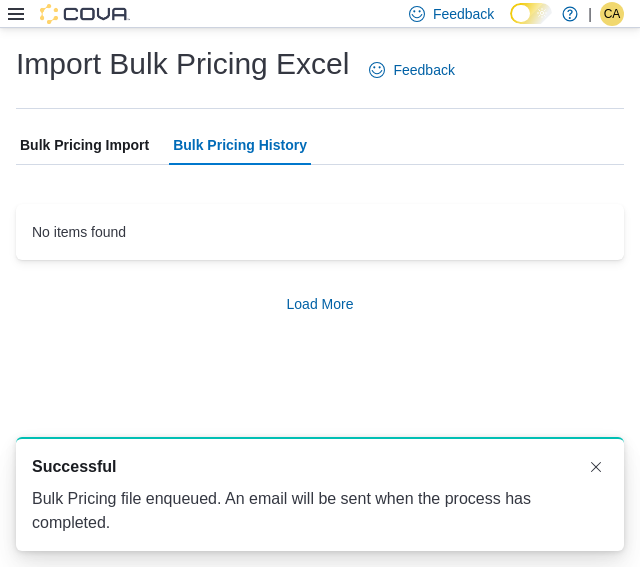 click on "Bulk Pricing Import" at bounding box center [84, 145] 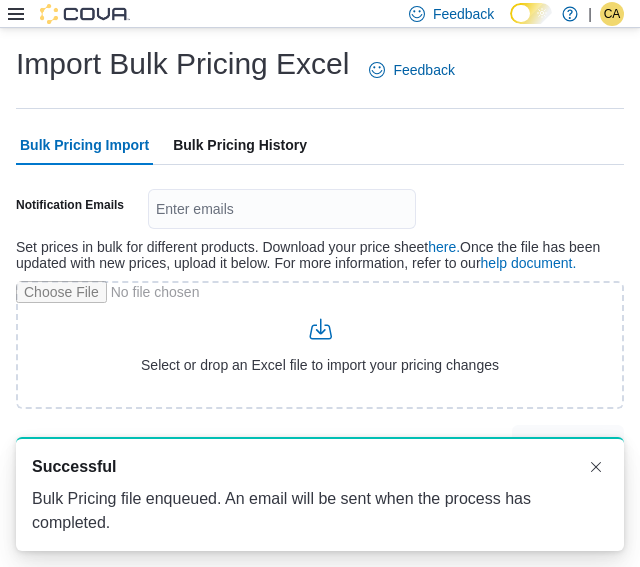 click on "Bulk Pricing History" at bounding box center (240, 145) 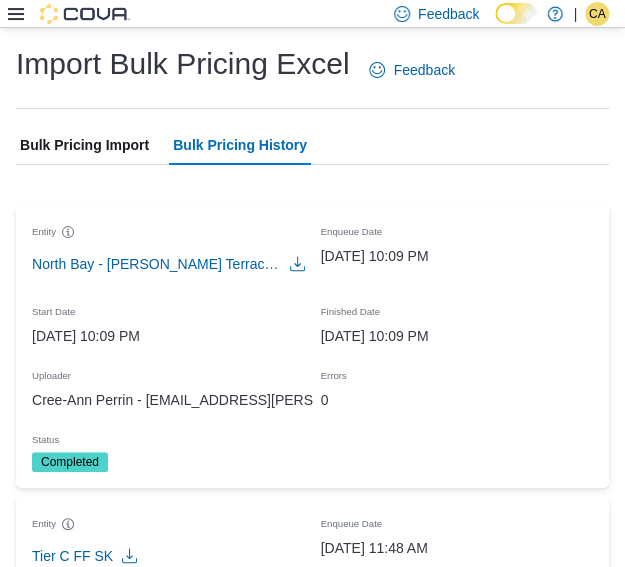 click on "Bulk Pricing Import" at bounding box center (84, 145) 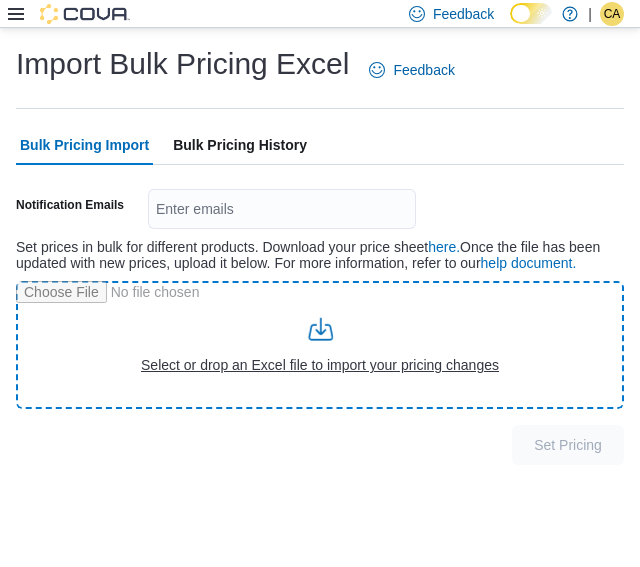 type on "**********" 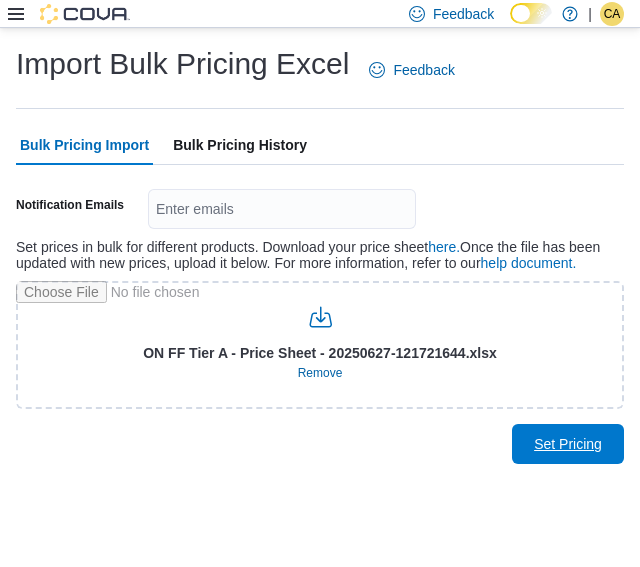 click on "Set Pricing" at bounding box center [568, 444] 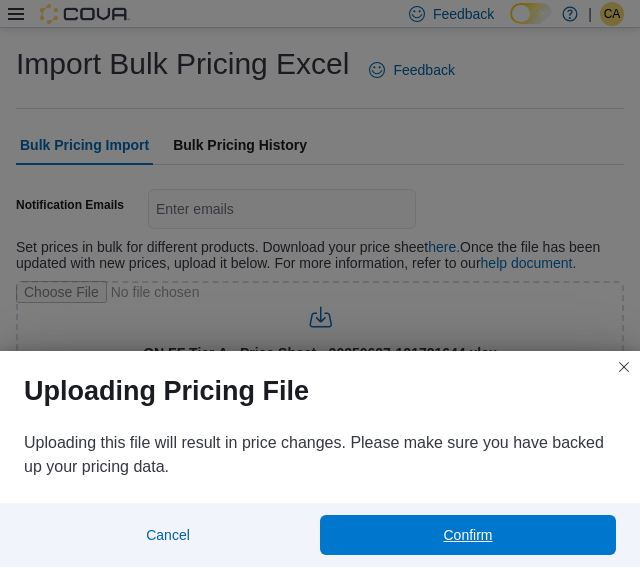 click on "Confirm" at bounding box center (468, 535) 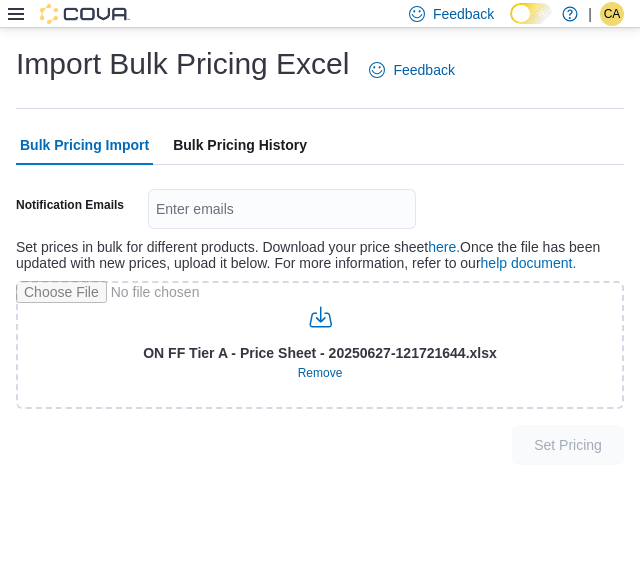 scroll, scrollTop: 0, scrollLeft: 0, axis: both 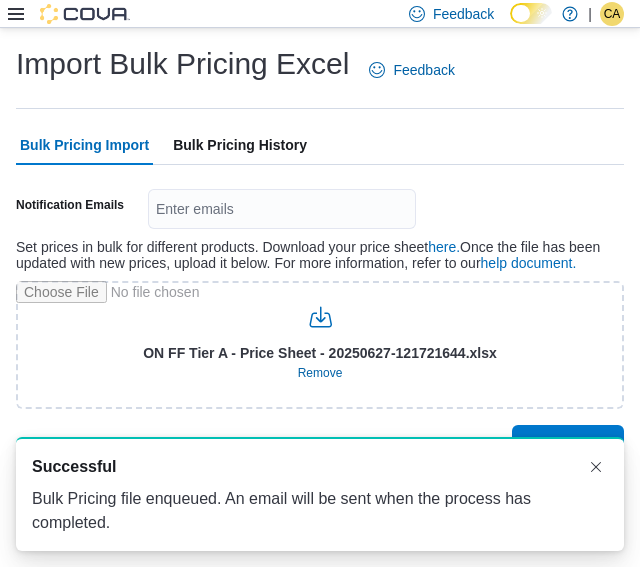 click on "Bulk Pricing History" at bounding box center [240, 145] 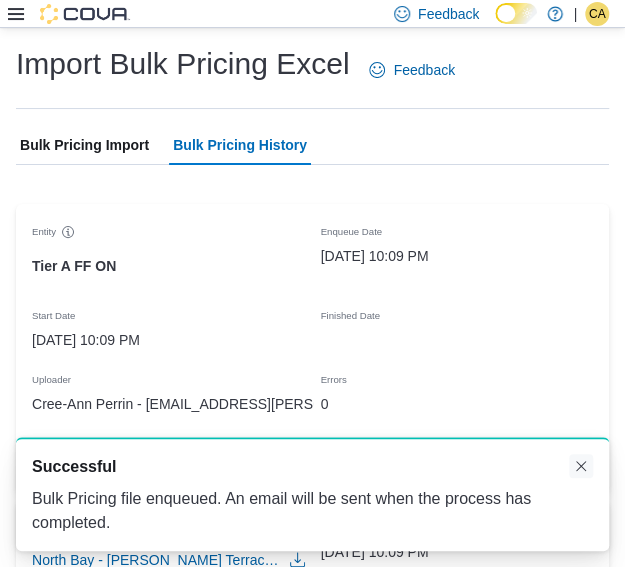 click at bounding box center [581, 466] 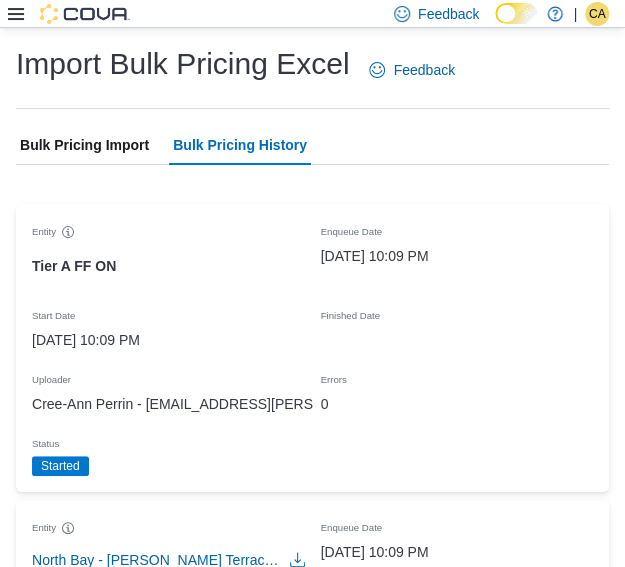click on "Bulk Pricing Import" at bounding box center [84, 145] 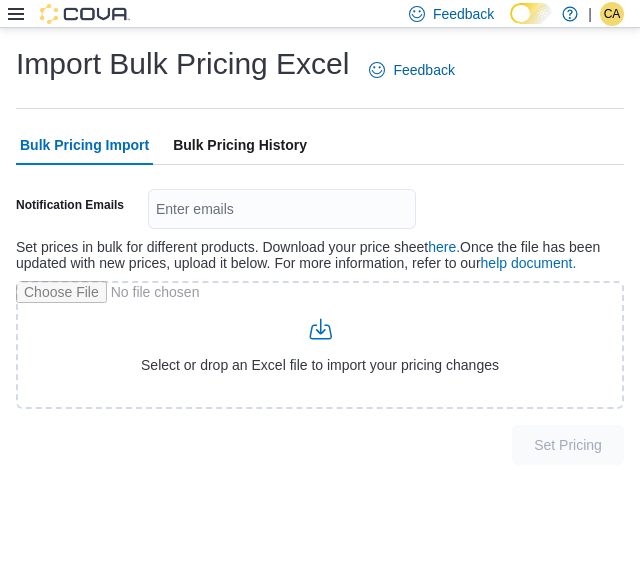 click on "Bulk Pricing History" at bounding box center (240, 145) 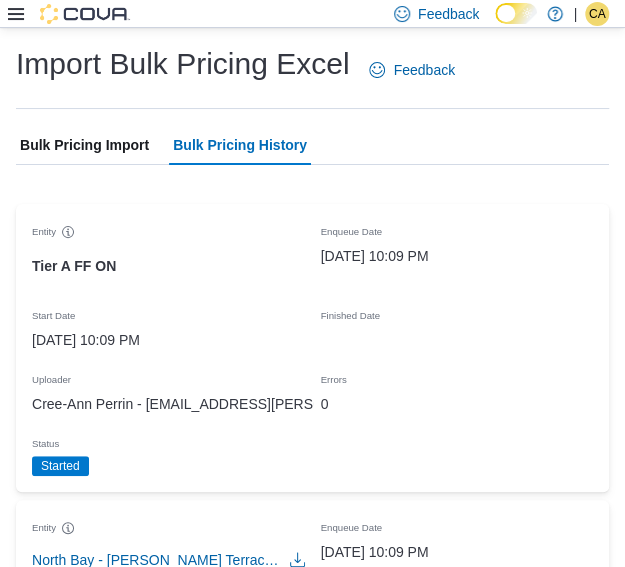 click on "Bulk Pricing Import" at bounding box center [84, 145] 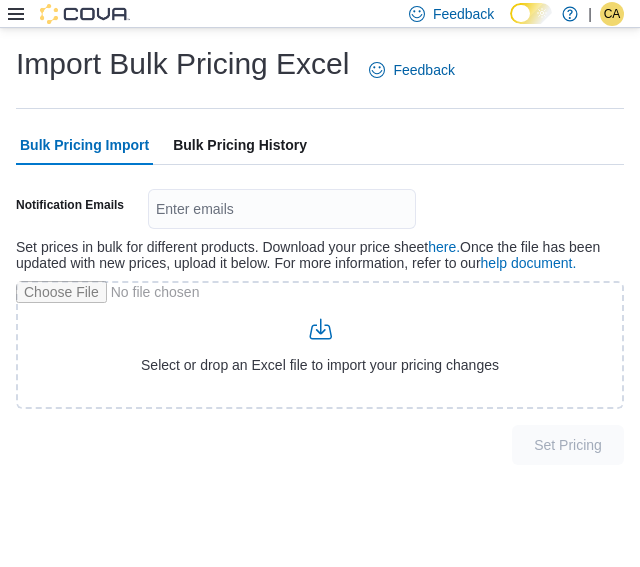 click on "Bulk Pricing History" at bounding box center [240, 145] 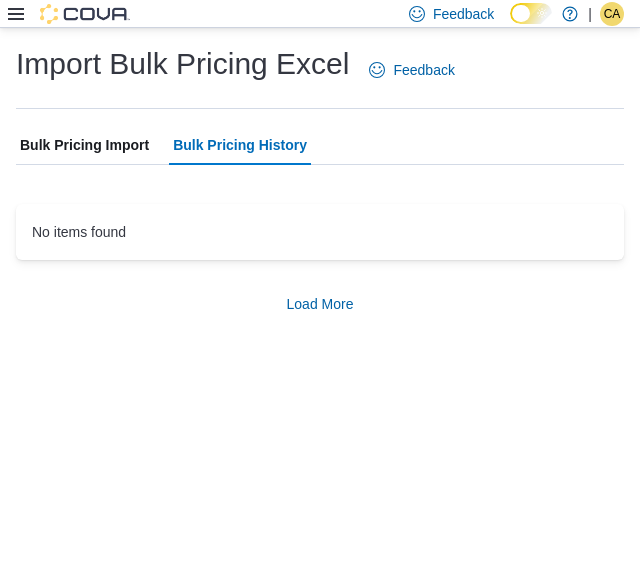 click on "Bulk Pricing Import" at bounding box center [84, 145] 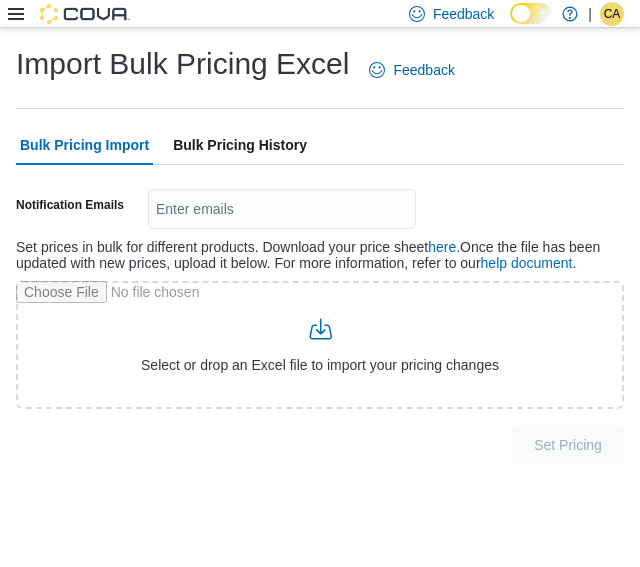 click on "Bulk Pricing History" at bounding box center (240, 145) 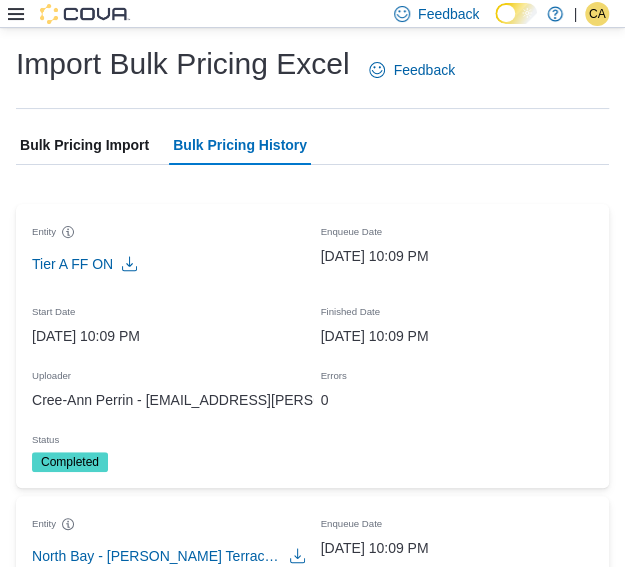 click on "Bulk Pricing Import" at bounding box center [84, 145] 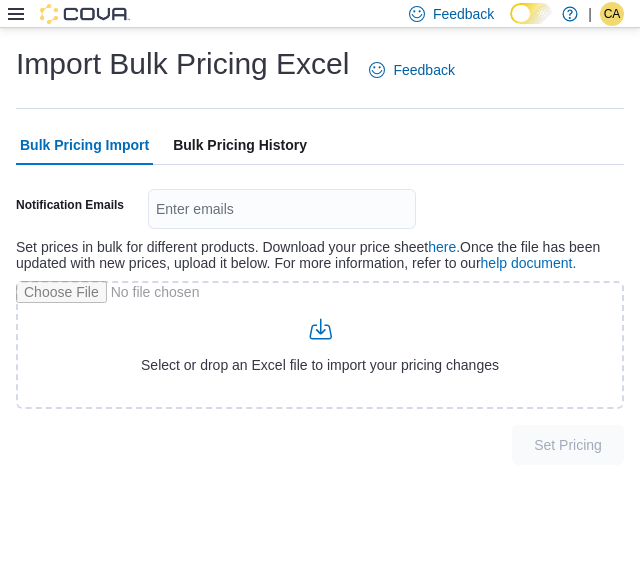 click on "Bulk Pricing History" at bounding box center [240, 145] 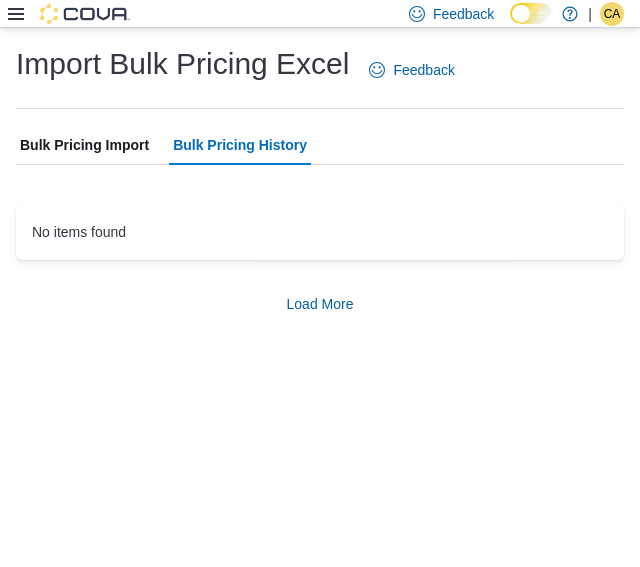 click on "Bulk Pricing Import" at bounding box center [84, 145] 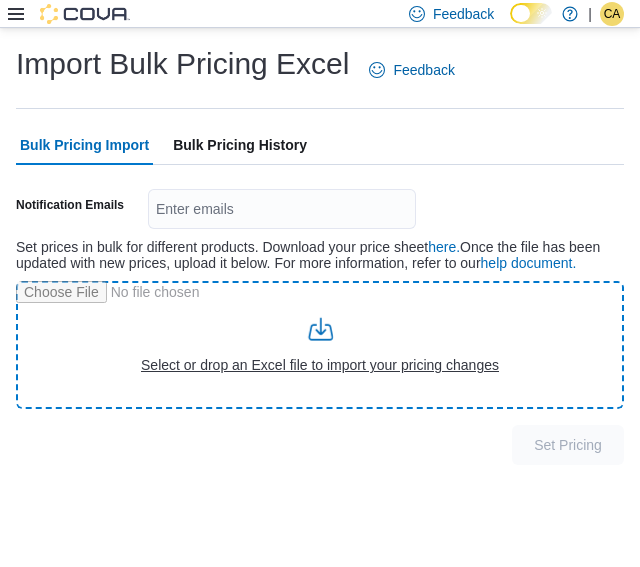 type on "**********" 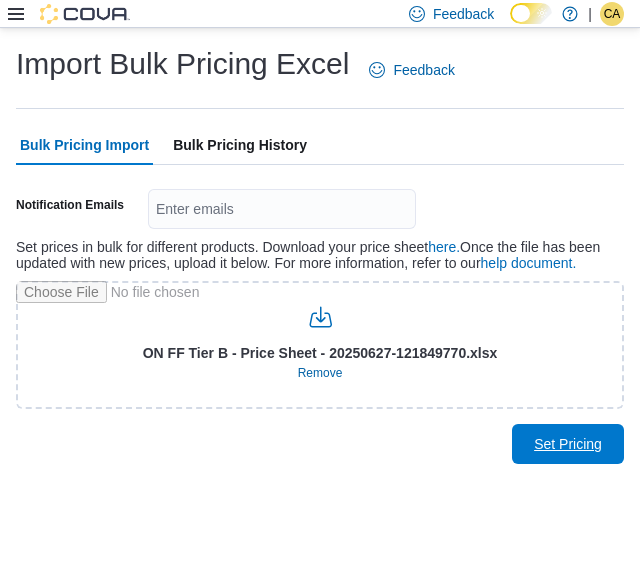 click on "Set Pricing" at bounding box center [568, 444] 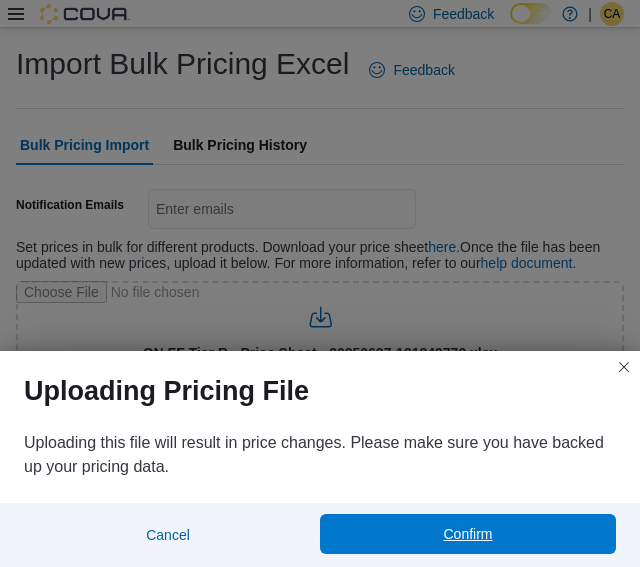click on "Confirm" at bounding box center [468, 534] 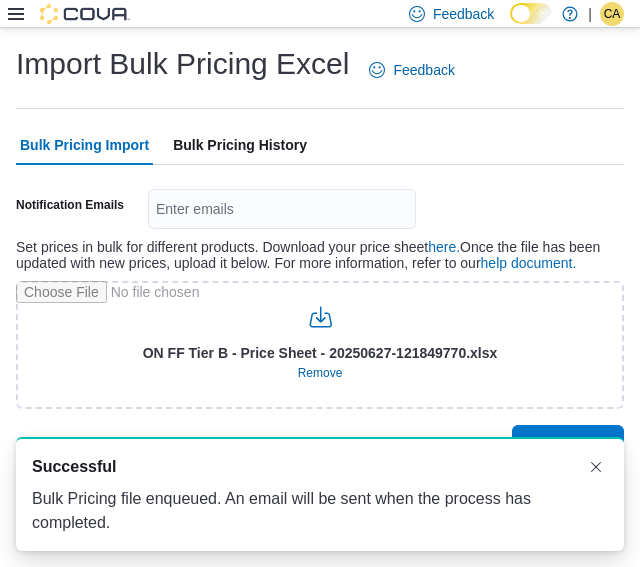 scroll, scrollTop: 0, scrollLeft: 0, axis: both 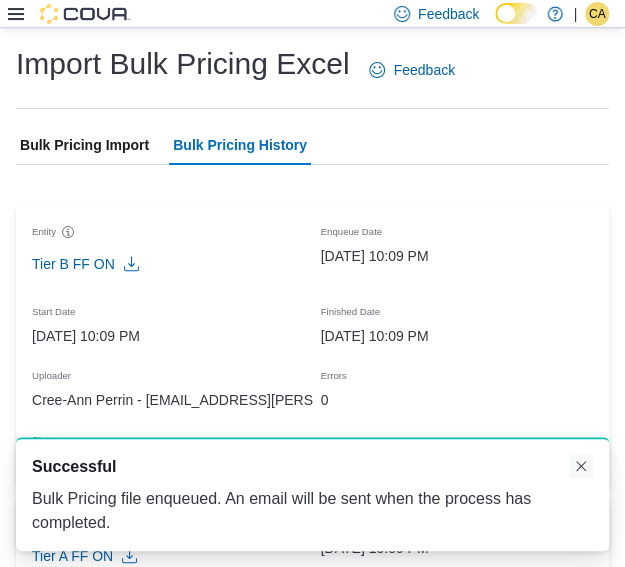 click at bounding box center [581, 466] 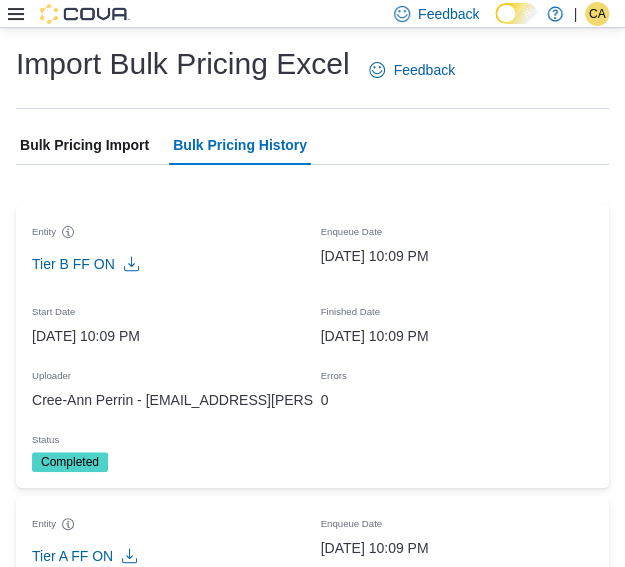 click on "Bulk Pricing Import" at bounding box center (84, 145) 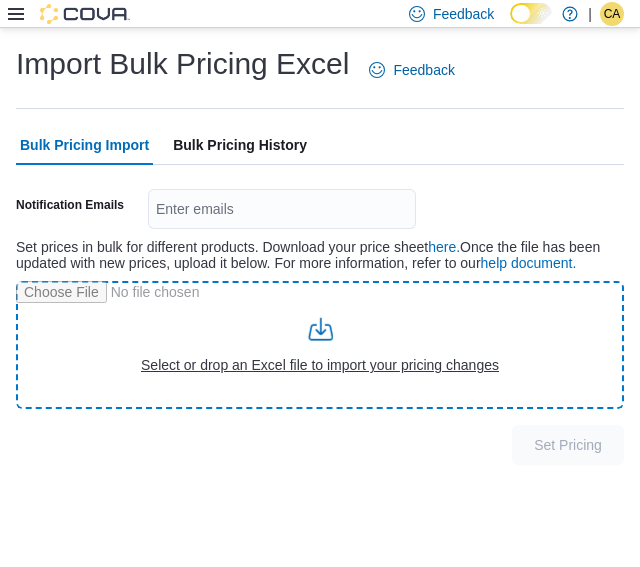 type on "**********" 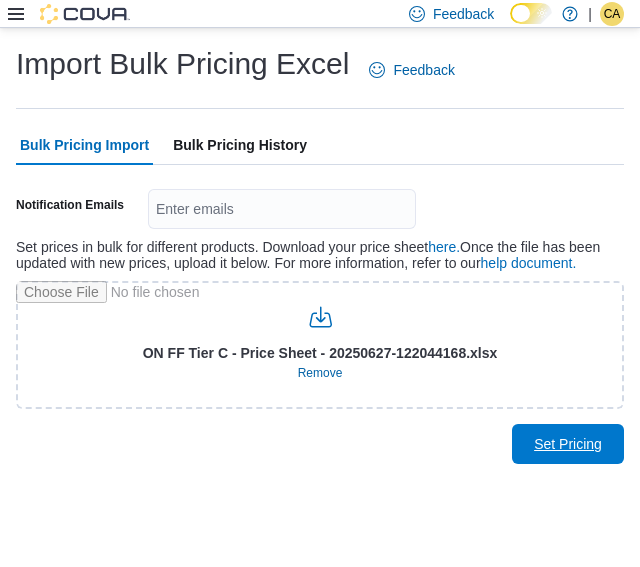 click on "Set Pricing" at bounding box center [568, 444] 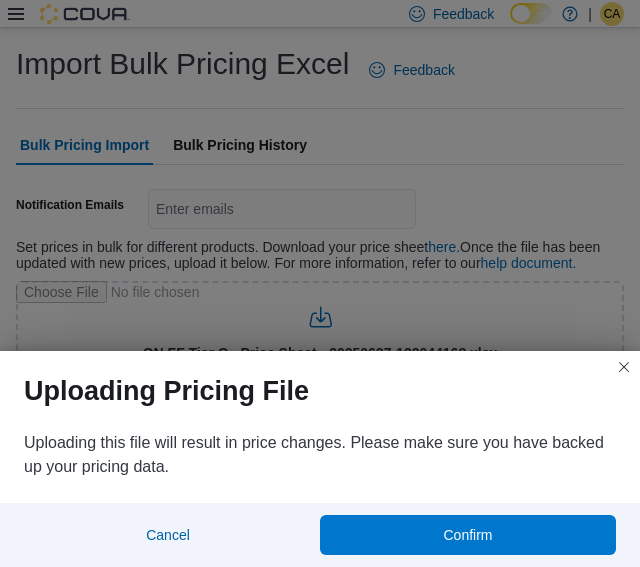 click on "Cancel Confirm" at bounding box center [320, 535] 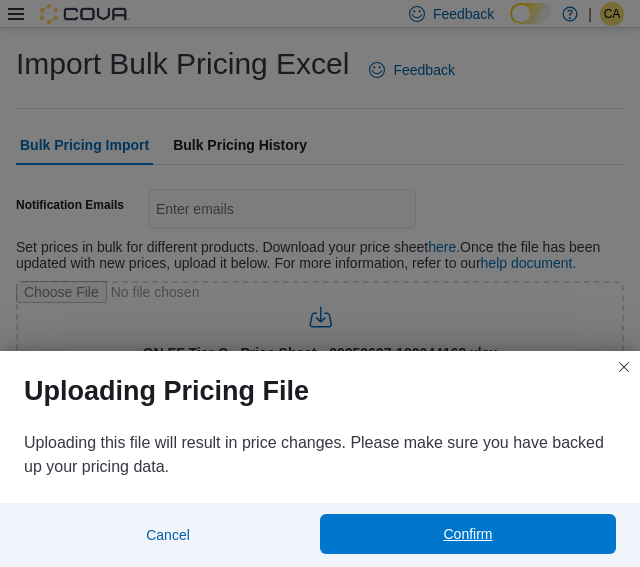 click on "Confirm" at bounding box center (468, 534) 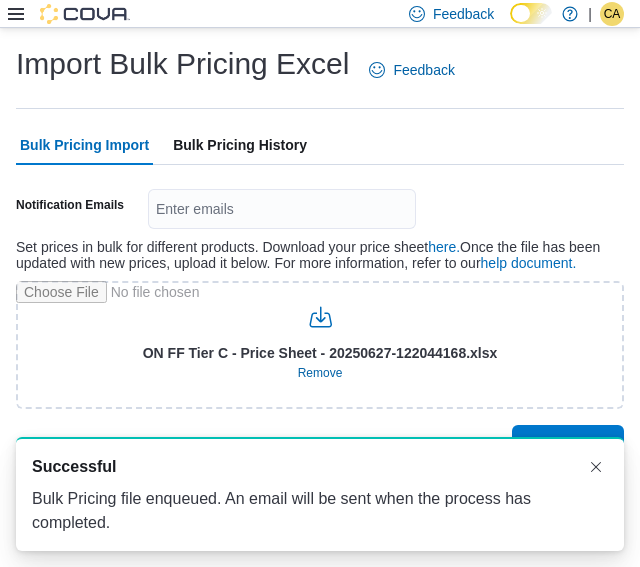 scroll, scrollTop: 0, scrollLeft: 0, axis: both 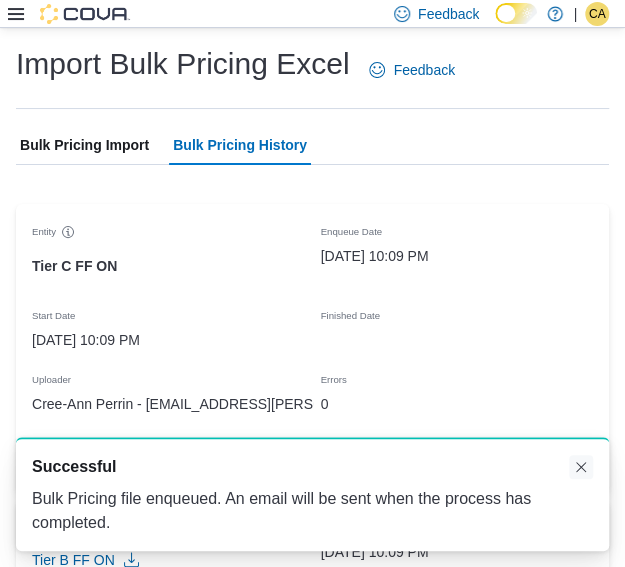 drag, startPoint x: 581, startPoint y: 469, endPoint x: 475, endPoint y: 431, distance: 112.60551 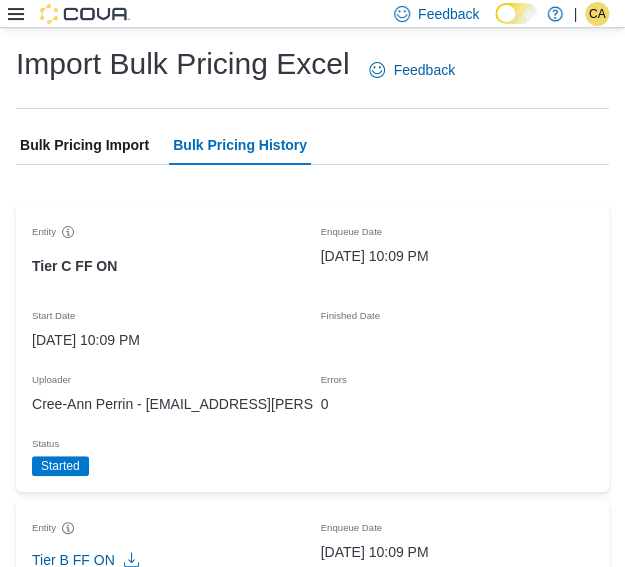 click on "Bulk Pricing Import" at bounding box center [84, 145] 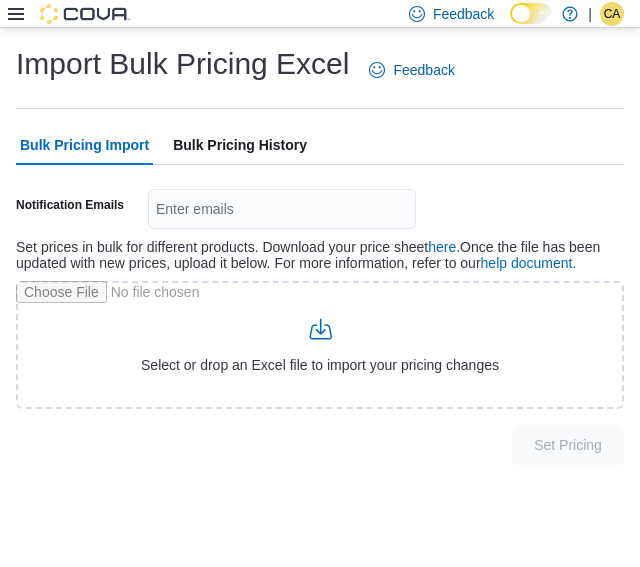 click on "Bulk Pricing History" at bounding box center (240, 145) 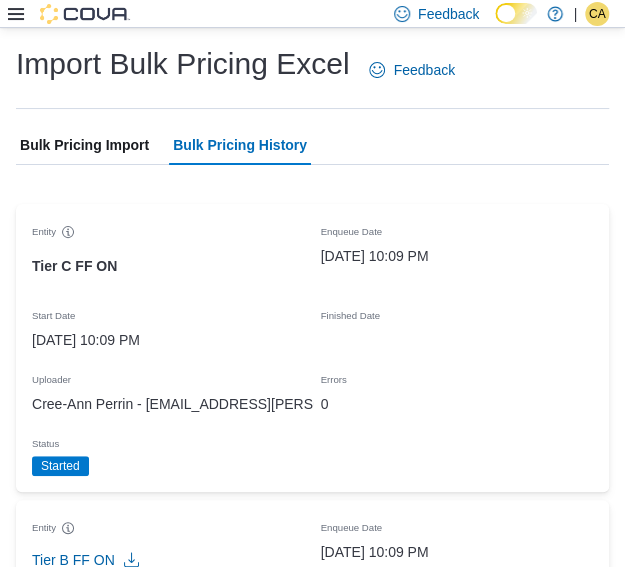 click on "Bulk Pricing Import" at bounding box center (84, 145) 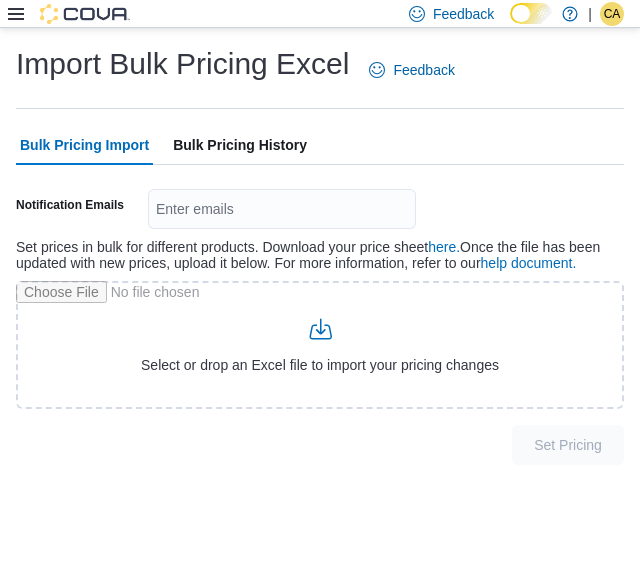 click on "Bulk Pricing Import" at bounding box center (84, 145) 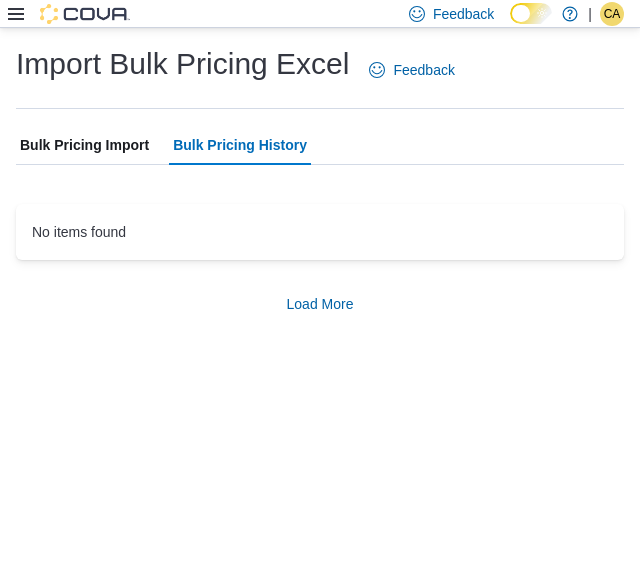 click on "Bulk Pricing Import" at bounding box center (84, 145) 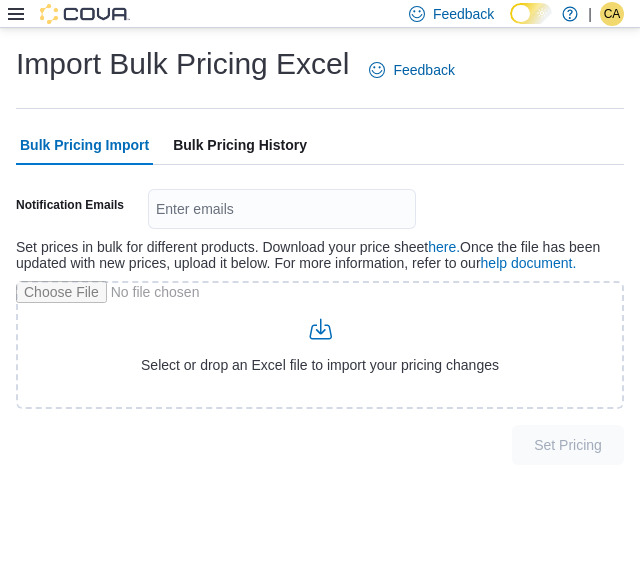 click on "Bulk Pricing History" at bounding box center (240, 145) 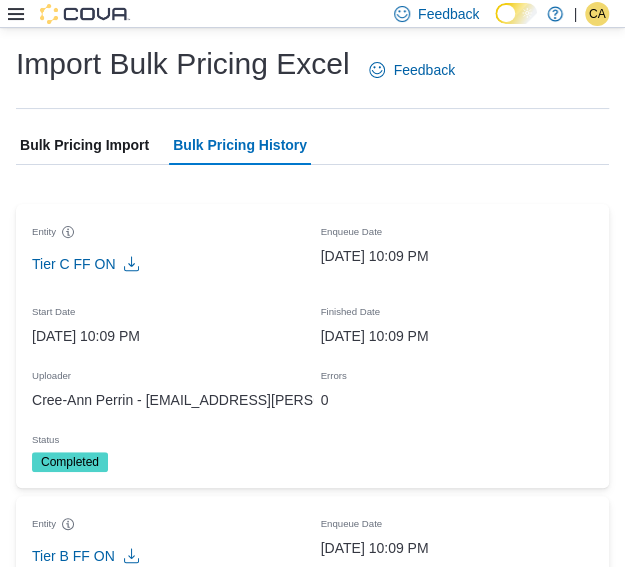 click on "Bulk Pricing Import" at bounding box center (84, 145) 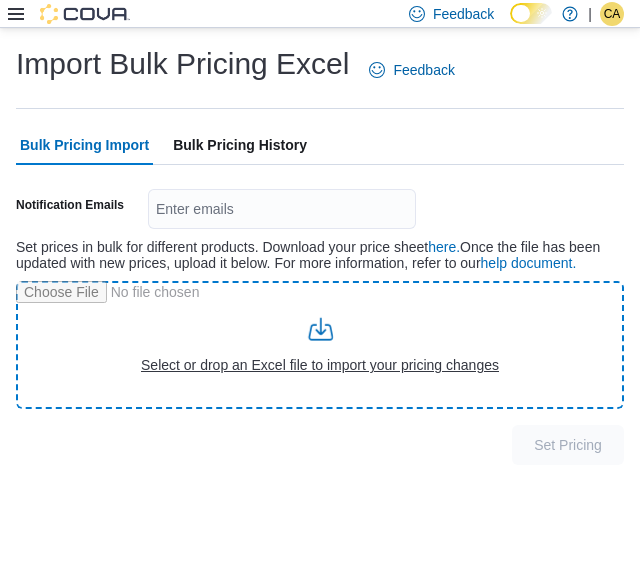 click at bounding box center [320, 345] 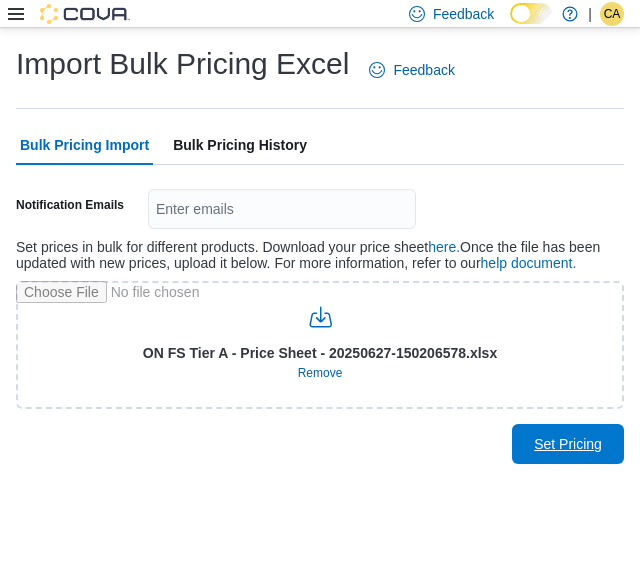 click on "Set Pricing" at bounding box center [568, 444] 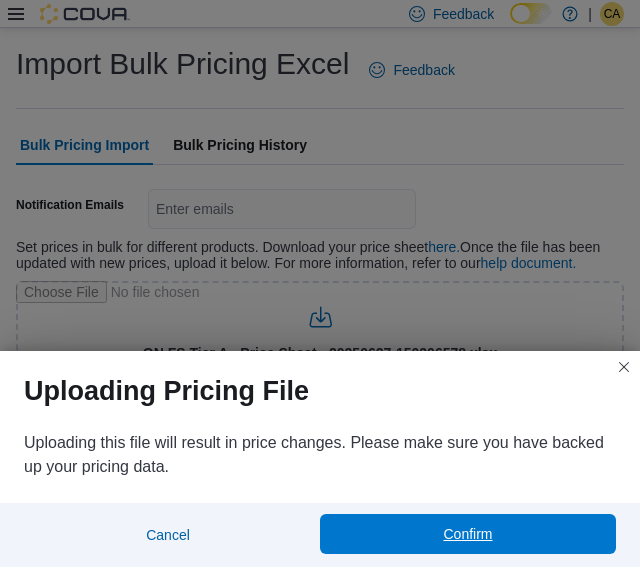 click on "Confirm" at bounding box center [468, 534] 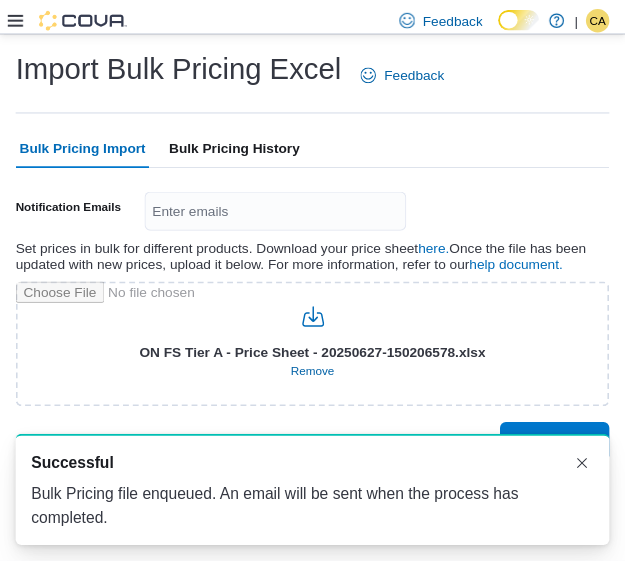 scroll, scrollTop: 0, scrollLeft: 0, axis: both 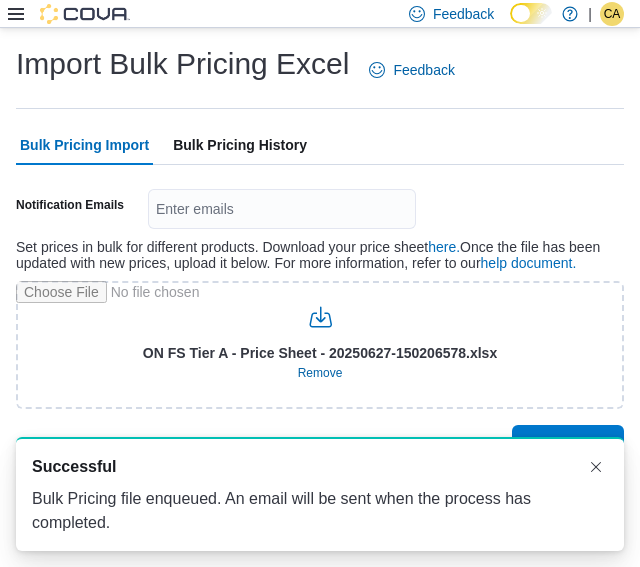 click on "Bulk Pricing History" at bounding box center (240, 145) 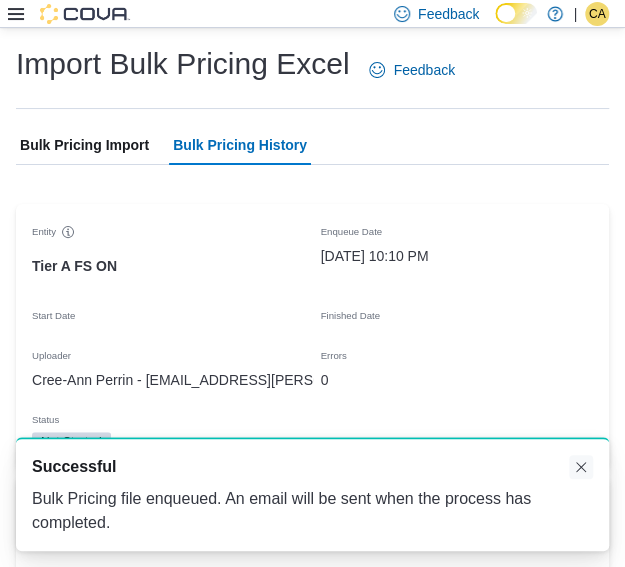 drag, startPoint x: 586, startPoint y: 465, endPoint x: 480, endPoint y: 396, distance: 126.47925 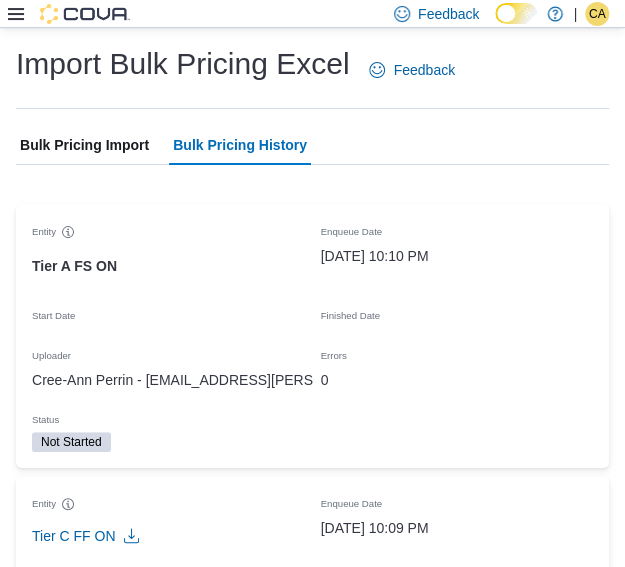 click on "Bulk Pricing Import" at bounding box center (84, 145) 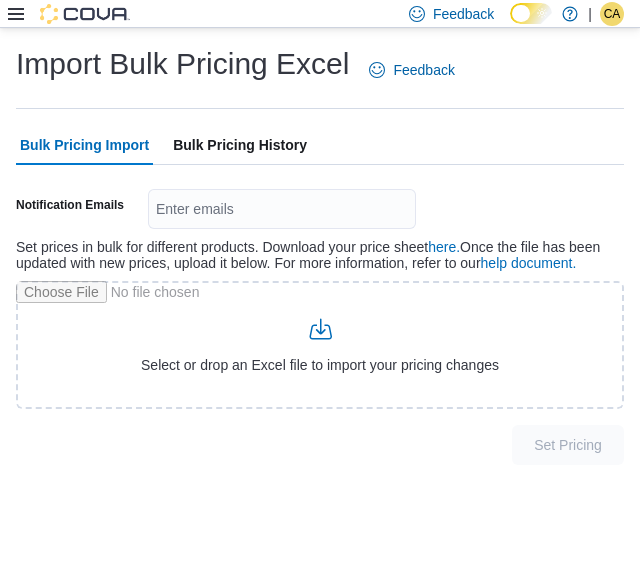 drag, startPoint x: 265, startPoint y: 145, endPoint x: 210, endPoint y: 149, distance: 55.145264 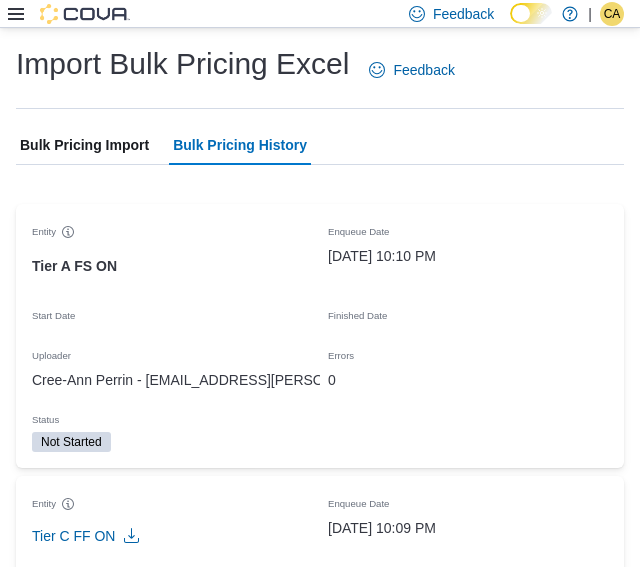 click on "Bulk Pricing Import" at bounding box center [84, 145] 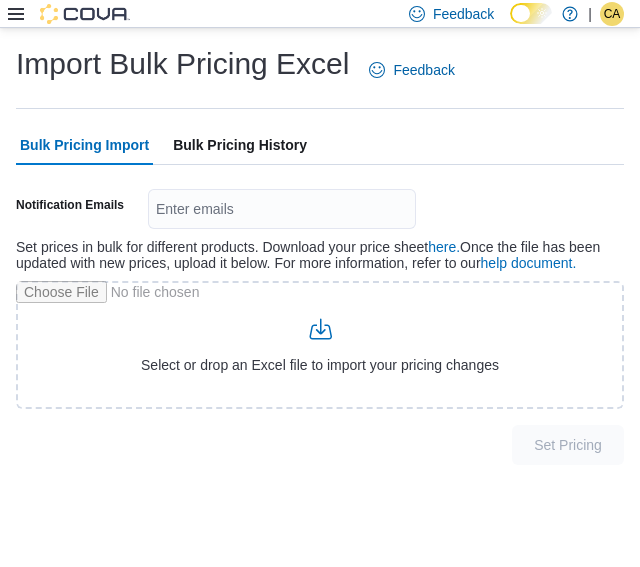 click on "Bulk Pricing History" at bounding box center [240, 145] 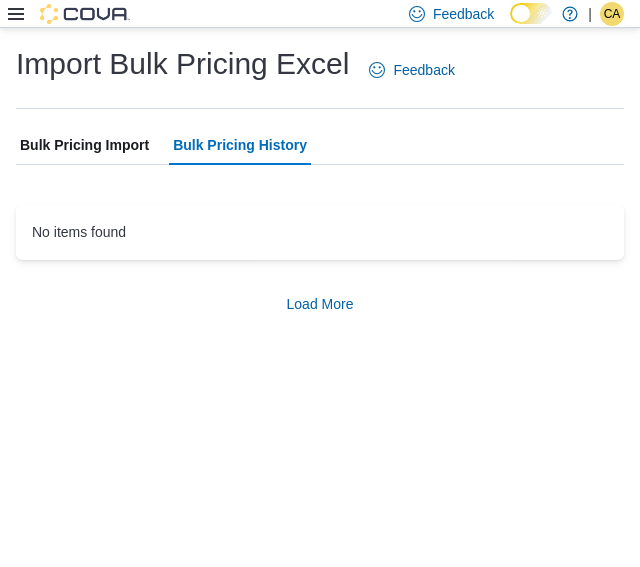 click on "Bulk Pricing Import" at bounding box center (84, 145) 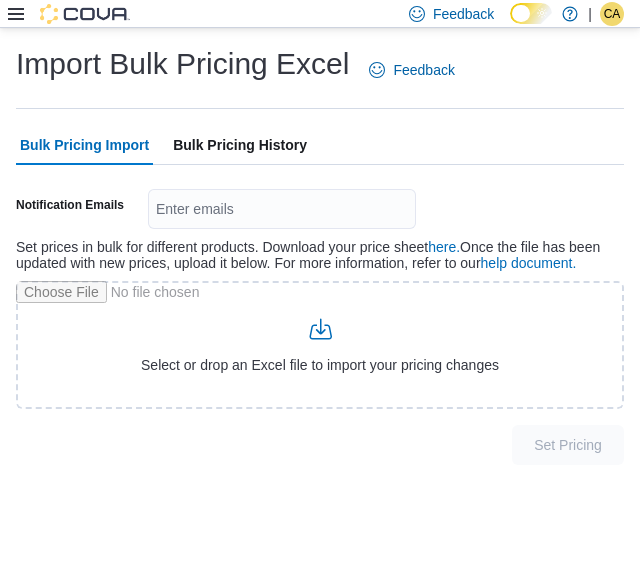 click on "Bulk Pricing History" at bounding box center [240, 145] 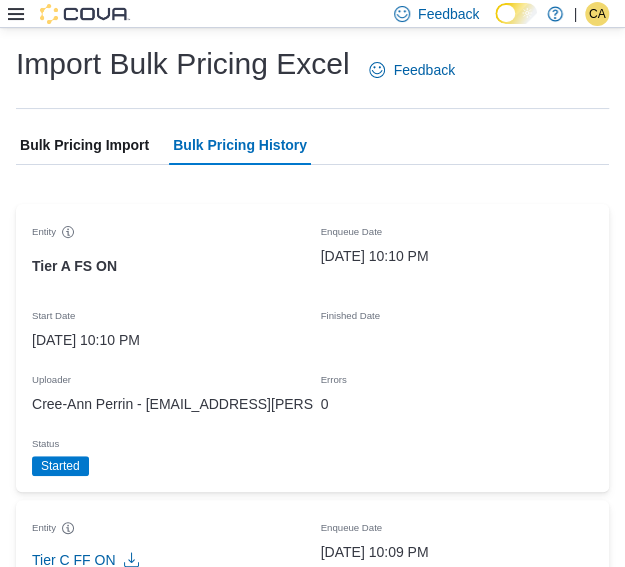 click on "Bulk Pricing Import" at bounding box center (84, 145) 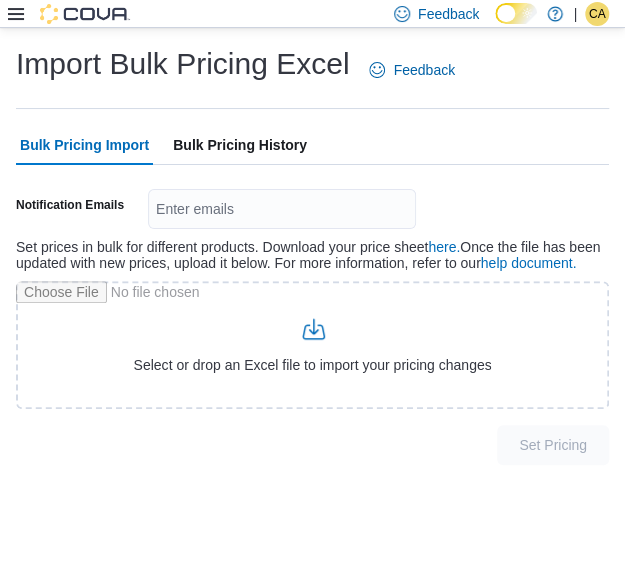 click on "Bulk Pricing Import" at bounding box center (84, 145) 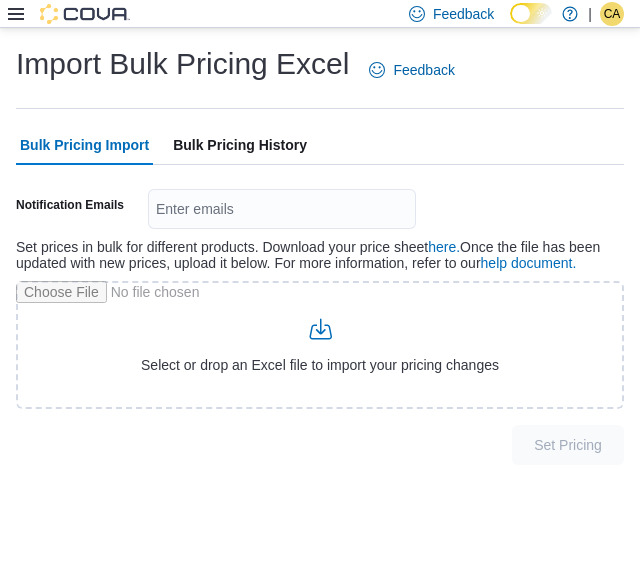 click on "Bulk Pricing History" at bounding box center [240, 145] 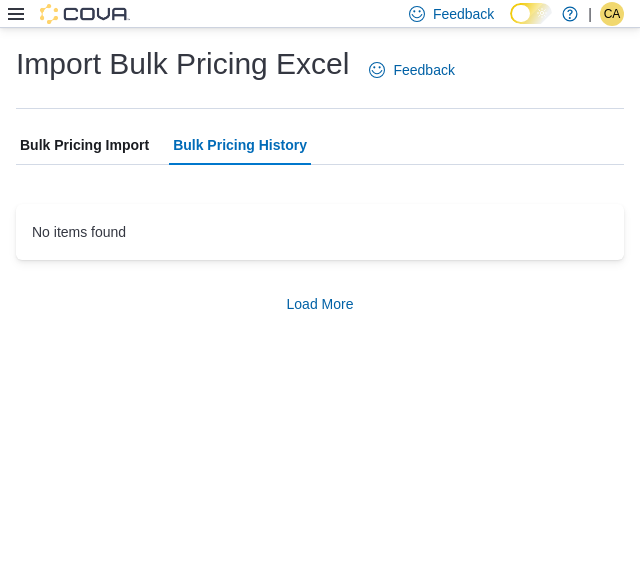 click on "Bulk Pricing Import" at bounding box center (84, 145) 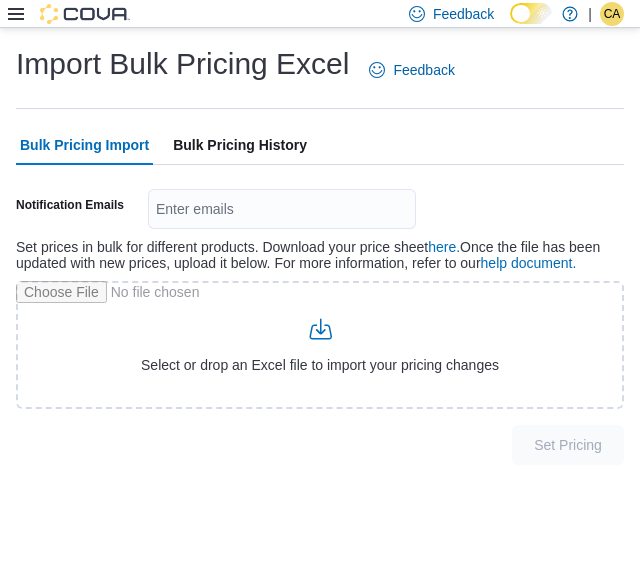 click on "Bulk Pricing History" at bounding box center (240, 145) 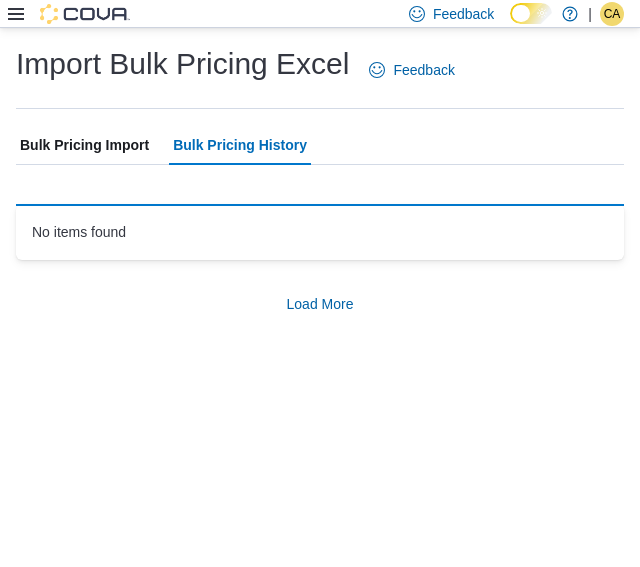 click on "Bulk Pricing History" at bounding box center [240, 145] 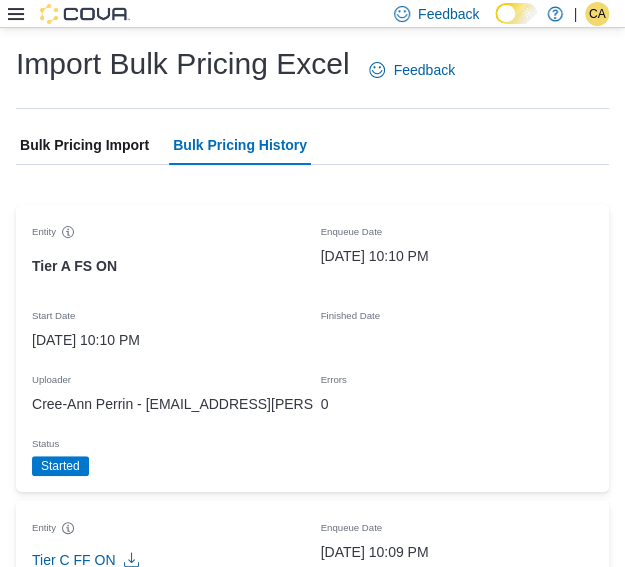 click on "Bulk Pricing Import" at bounding box center (84, 145) 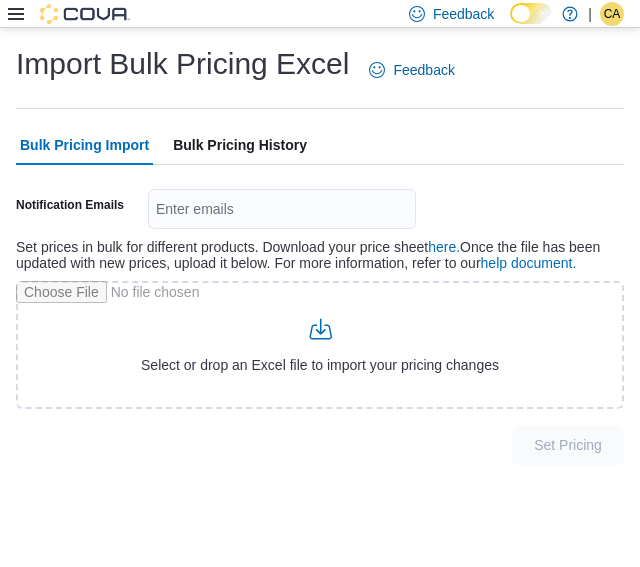 click on "Bulk Pricing History" at bounding box center [240, 145] 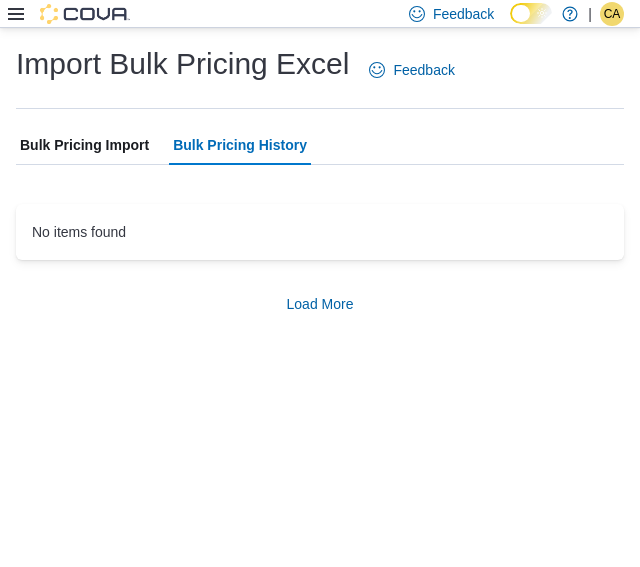 click on "Bulk Pricing Import" at bounding box center [84, 145] 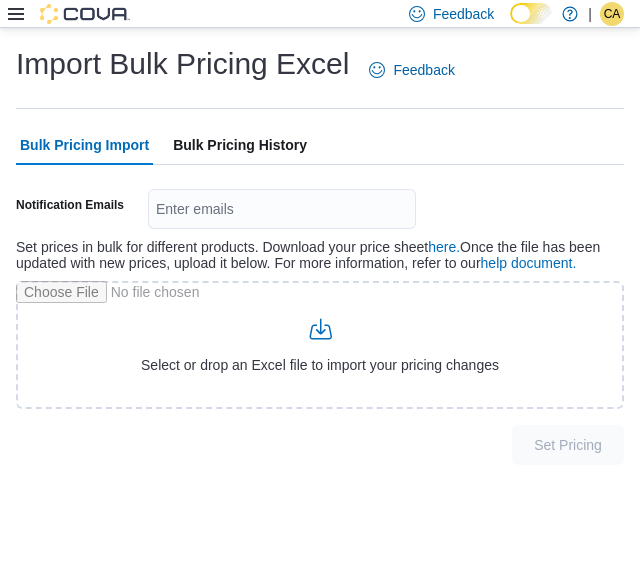 click on "Bulk Pricing History" at bounding box center (240, 145) 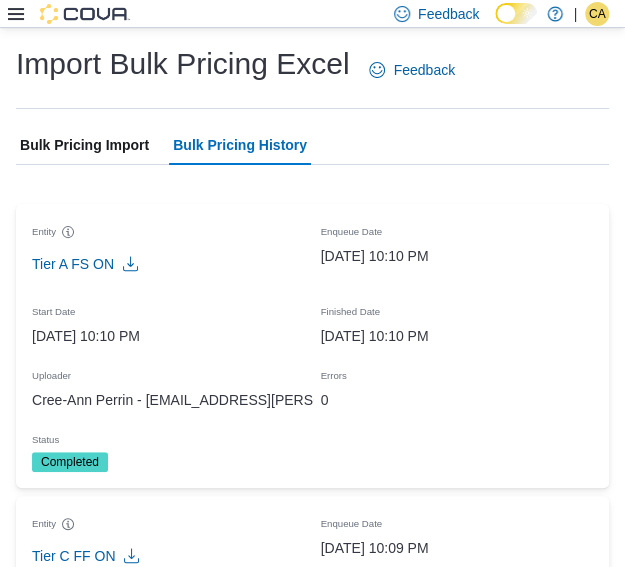 click on "Bulk Pricing Import" at bounding box center (84, 145) 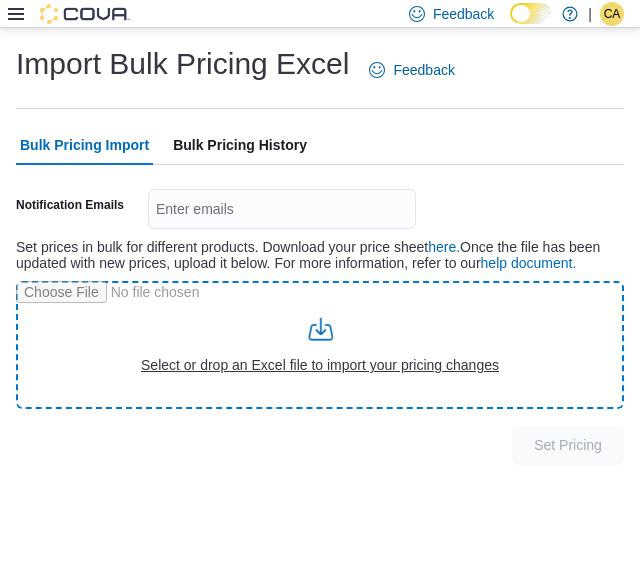 click at bounding box center [320, 345] 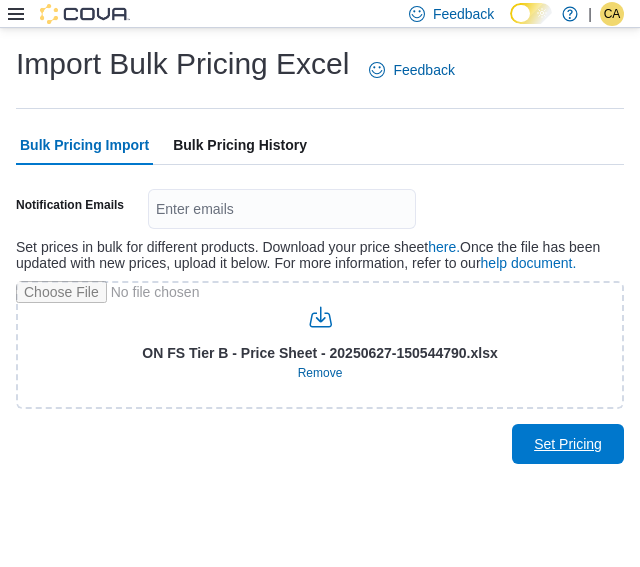 click on "Set Pricing" at bounding box center [568, 444] 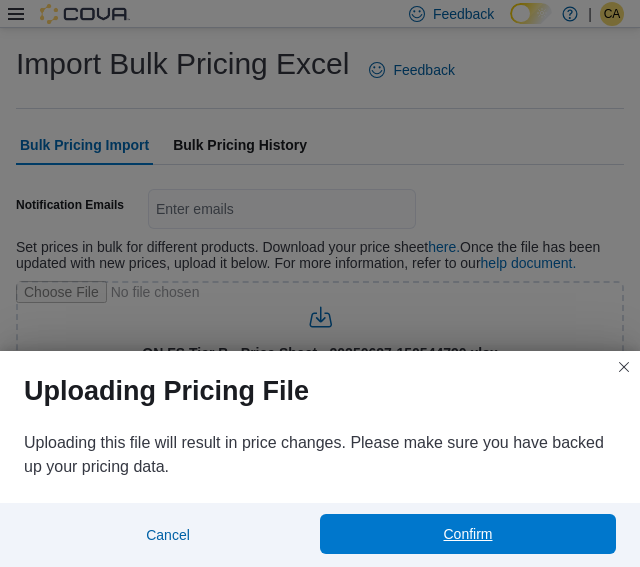 click on "Confirm" at bounding box center (468, 534) 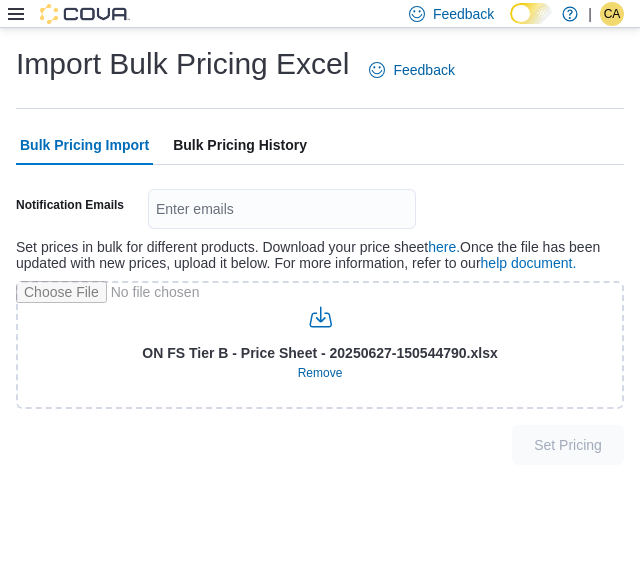 click on "Bulk Pricing History" at bounding box center [240, 145] 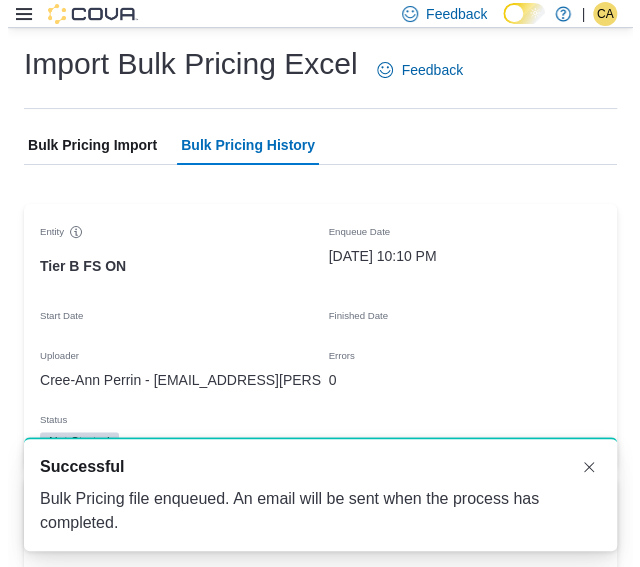scroll, scrollTop: 0, scrollLeft: 0, axis: both 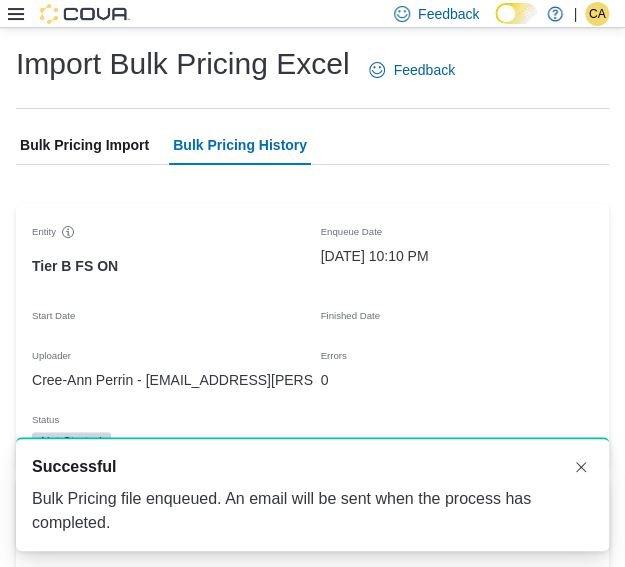 click on "Bulk Pricing Import" at bounding box center [84, 145] 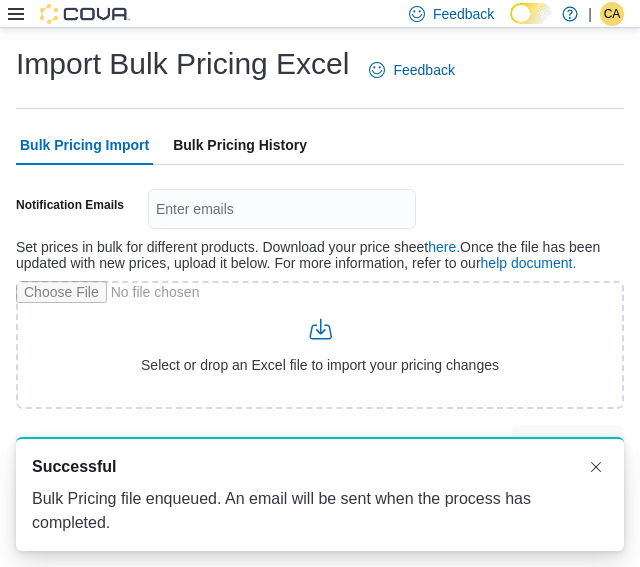 click on "Bulk Pricing History" at bounding box center [240, 145] 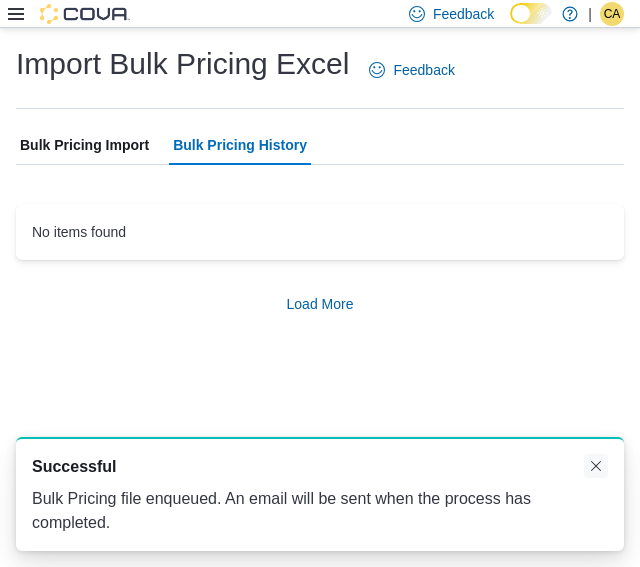 click at bounding box center (596, 466) 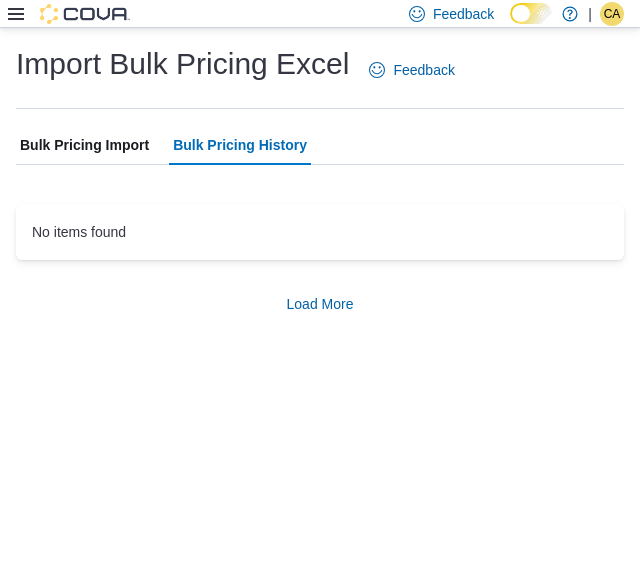 click on "Bulk Pricing Import" at bounding box center (84, 145) 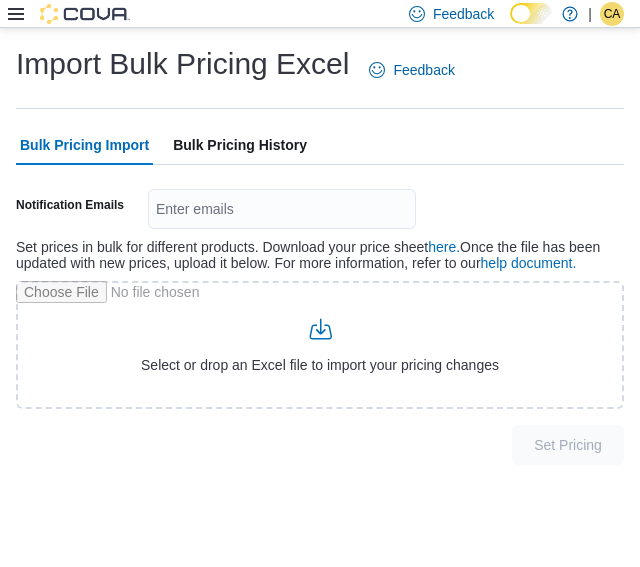 click on "Bulk Pricing History" at bounding box center (240, 145) 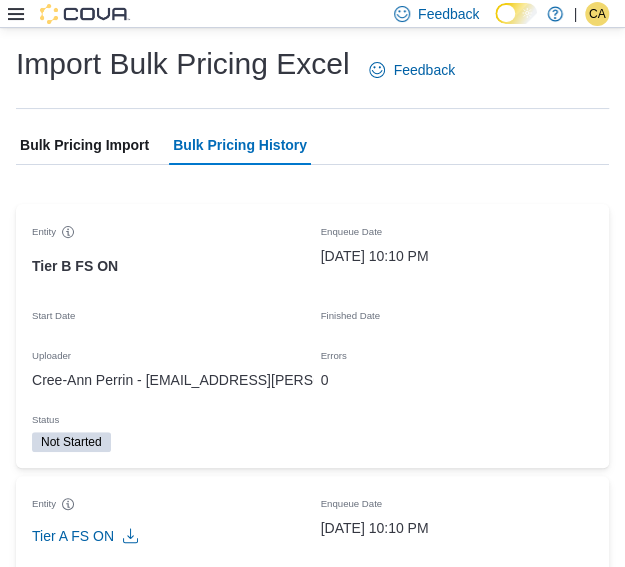 click on "Bulk Pricing Import" at bounding box center (84, 145) 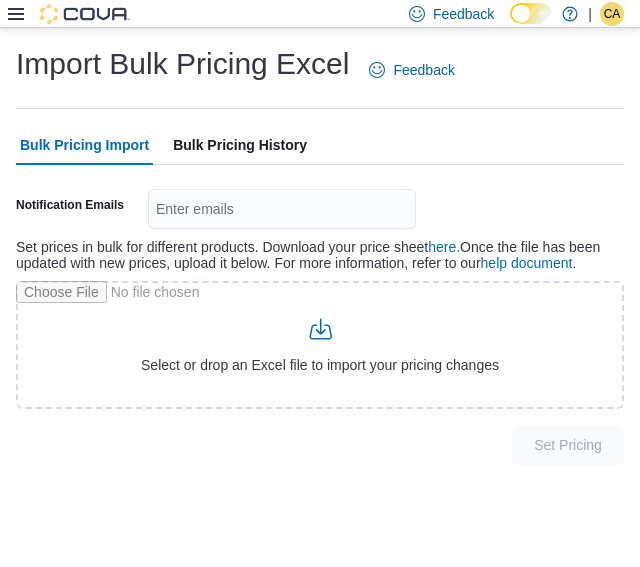 click on "Bulk Pricing History" at bounding box center [240, 145] 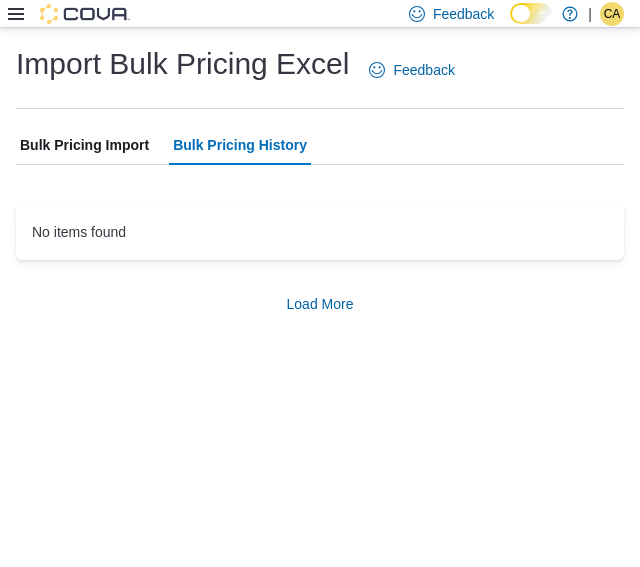 click on "Bulk Pricing Import" at bounding box center [84, 145] 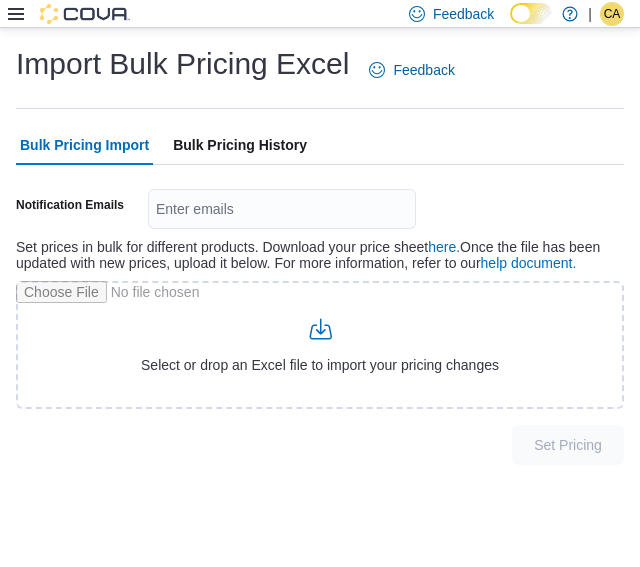 click on "Bulk Pricing History" at bounding box center (240, 145) 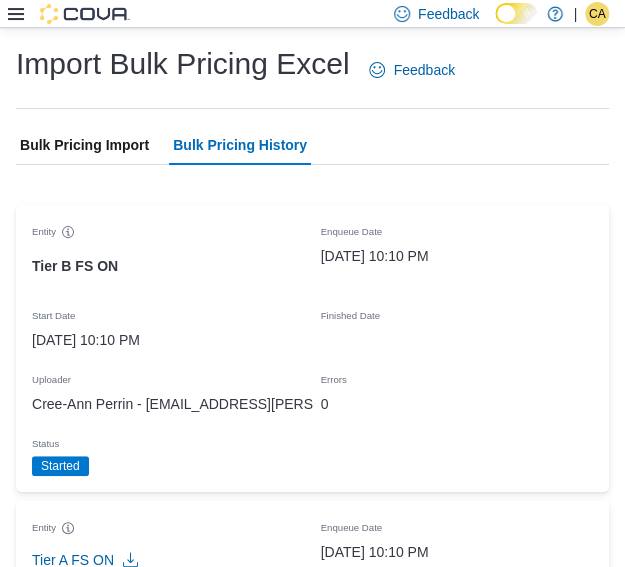 click on "Bulk Pricing Import" at bounding box center [84, 145] 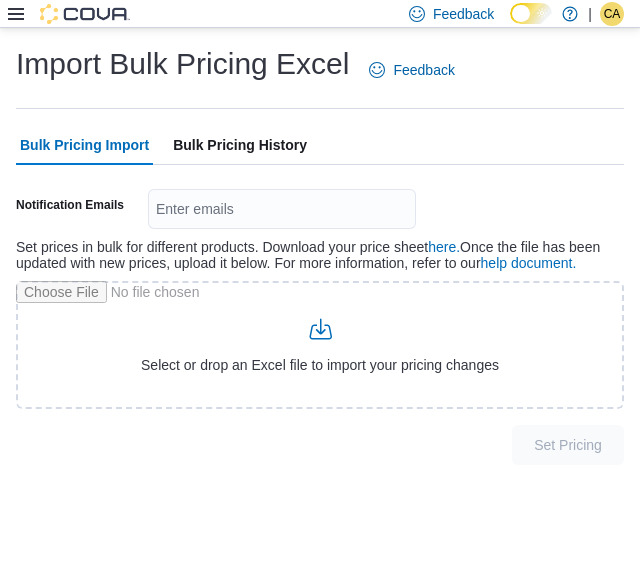 click on "Bulk Pricing History" at bounding box center (240, 145) 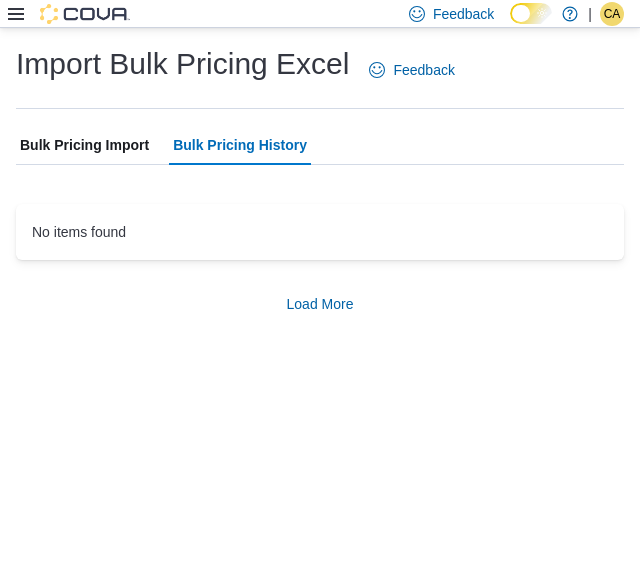 click on "Bulk Pricing Import" at bounding box center [84, 145] 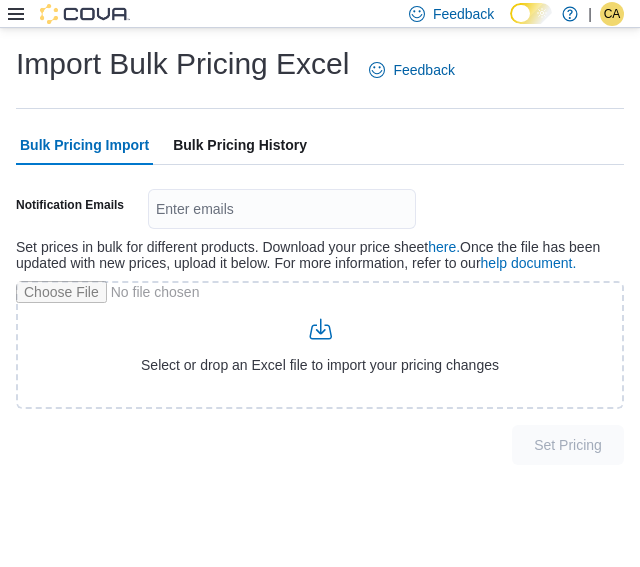 click on "Bulk Pricing History" at bounding box center [240, 145] 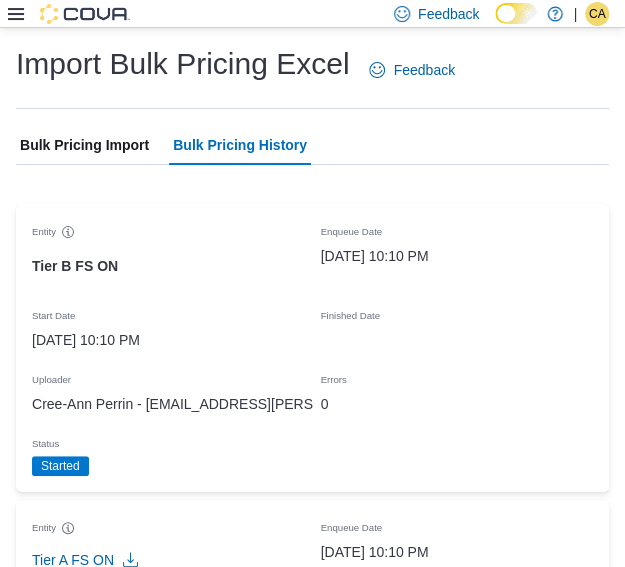 click on "Bulk Pricing Import" at bounding box center [84, 145] 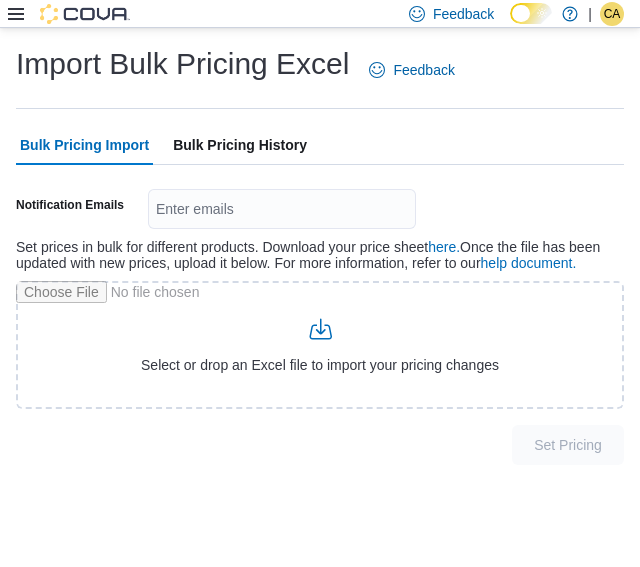 click on "Bulk Pricing History" at bounding box center (240, 145) 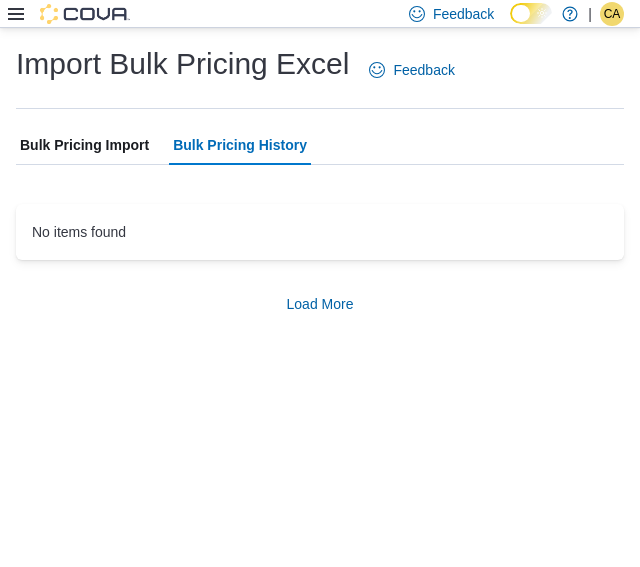 click on "Bulk Pricing Import" at bounding box center [84, 145] 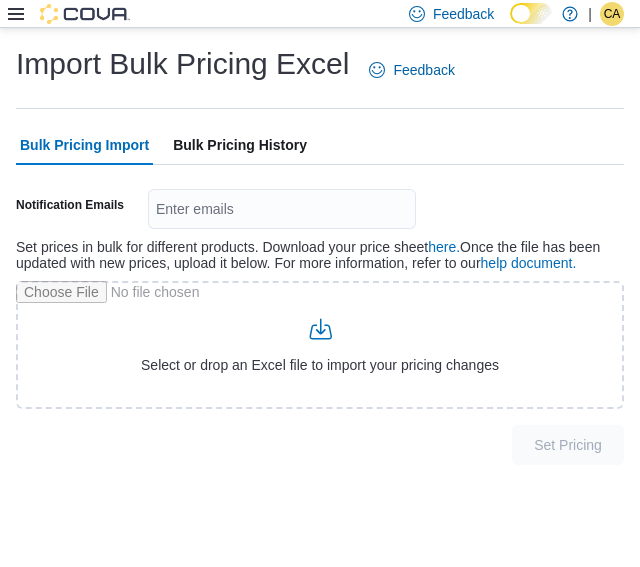 click on "Bulk Pricing History" at bounding box center [240, 145] 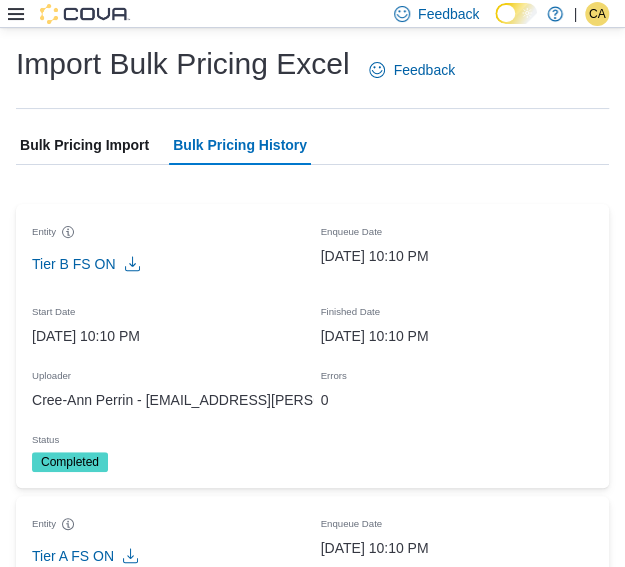 click on "Bulk Pricing Import" at bounding box center (84, 145) 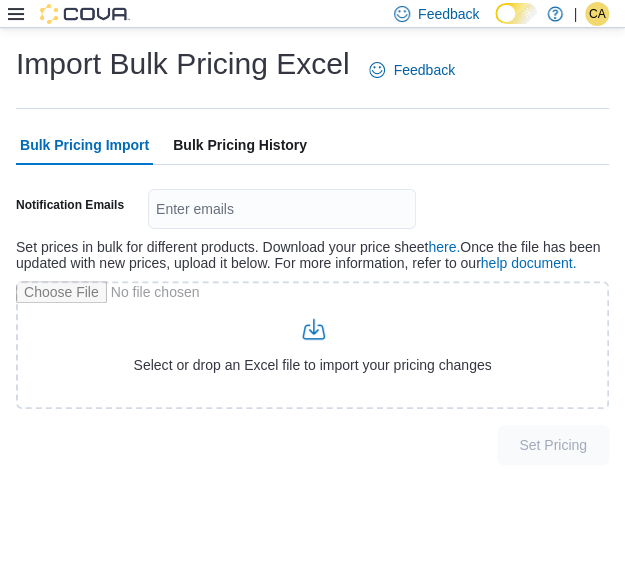 click on "Bulk Pricing Import" at bounding box center (84, 145) 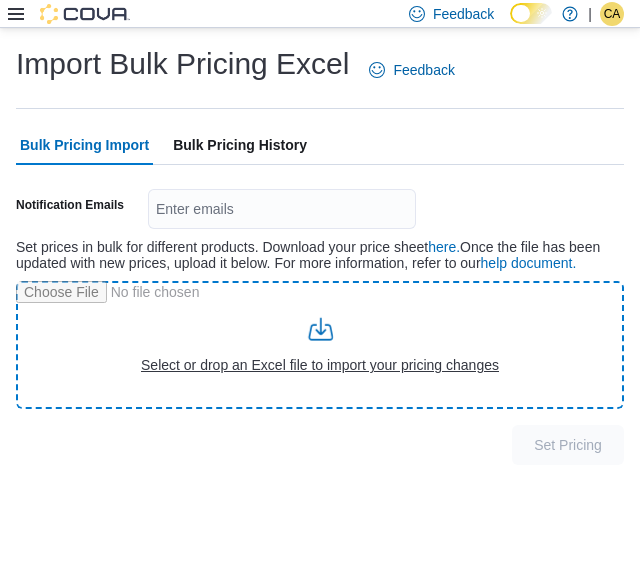 drag, startPoint x: 108, startPoint y: 375, endPoint x: 124, endPoint y: 371, distance: 16.492422 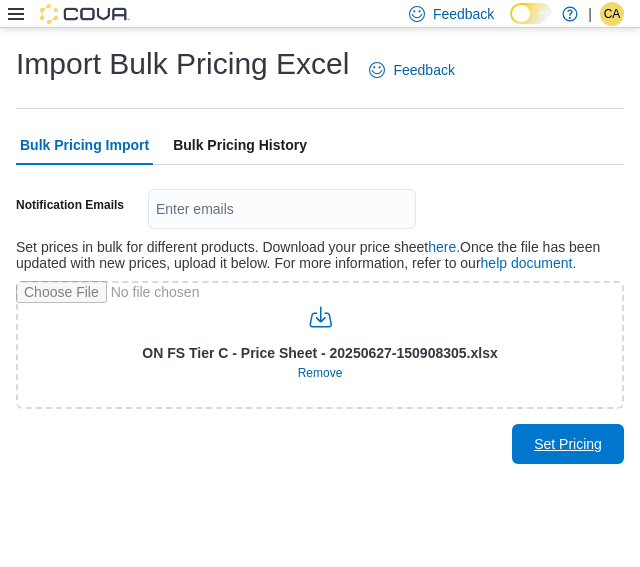 click on "Set Pricing" at bounding box center [568, 444] 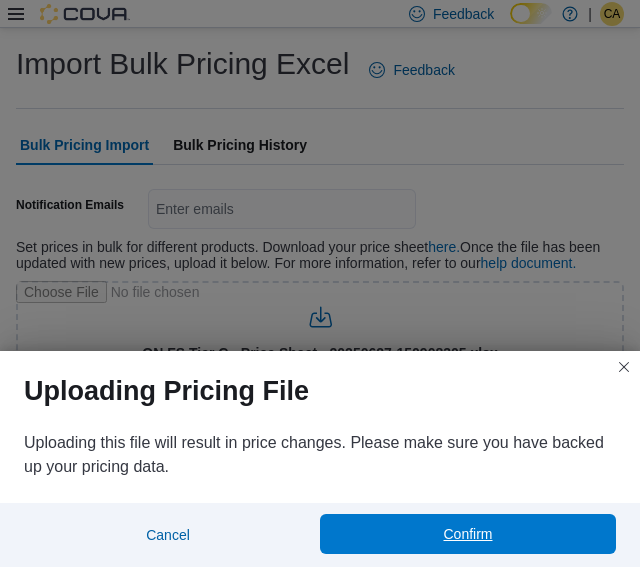 click on "Confirm" at bounding box center (468, 534) 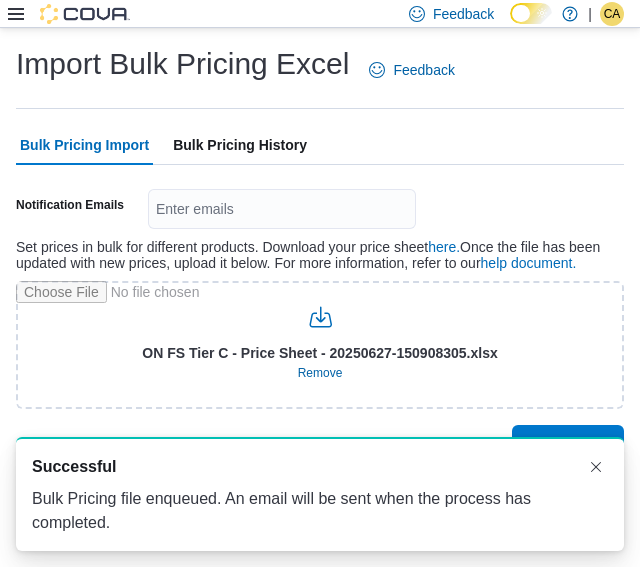 scroll, scrollTop: 0, scrollLeft: 0, axis: both 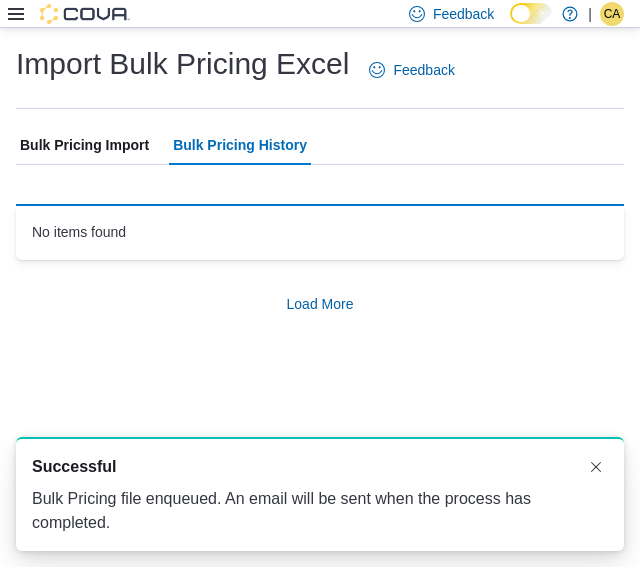 click on "Bulk Pricing History" at bounding box center [240, 145] 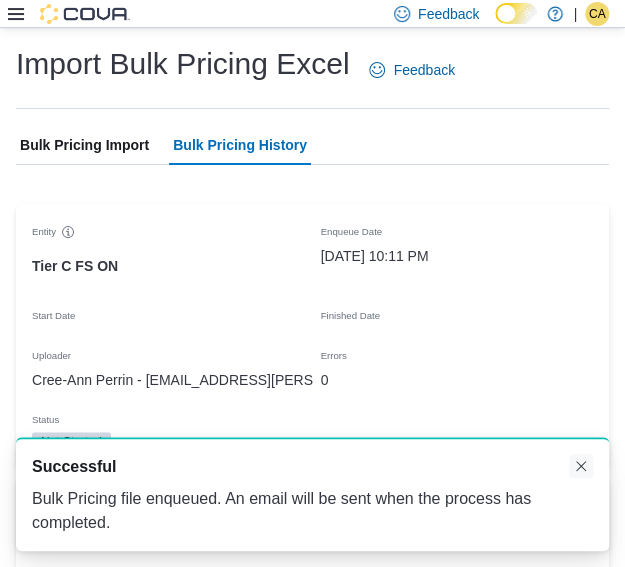 click at bounding box center [581, 466] 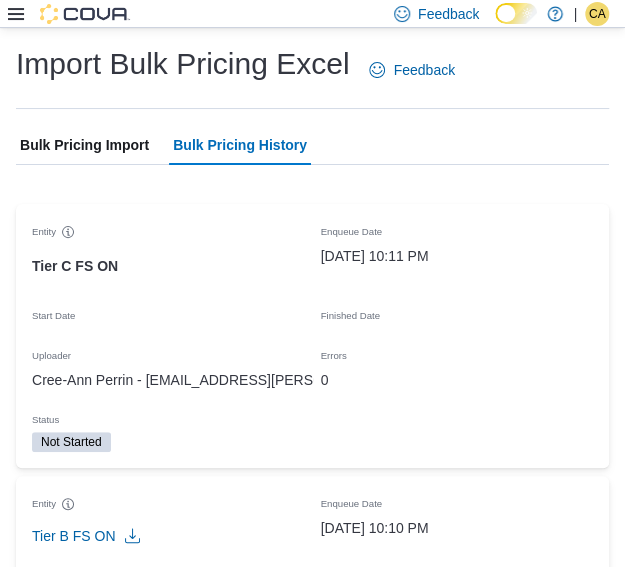 click on "Bulk Pricing Import" at bounding box center (84, 145) 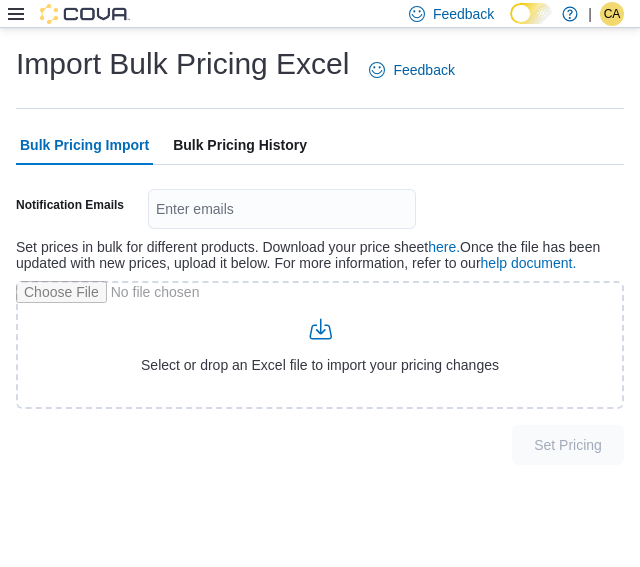 click on "Bulk Pricing History" at bounding box center (240, 145) 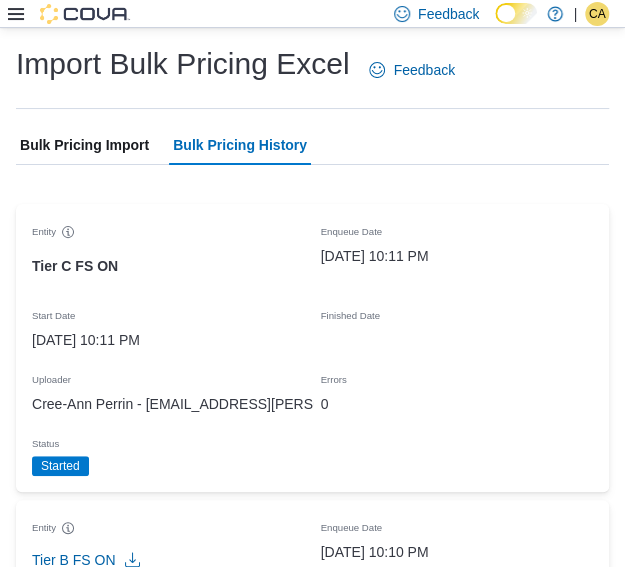 click on "Bulk Pricing Import" at bounding box center (84, 145) 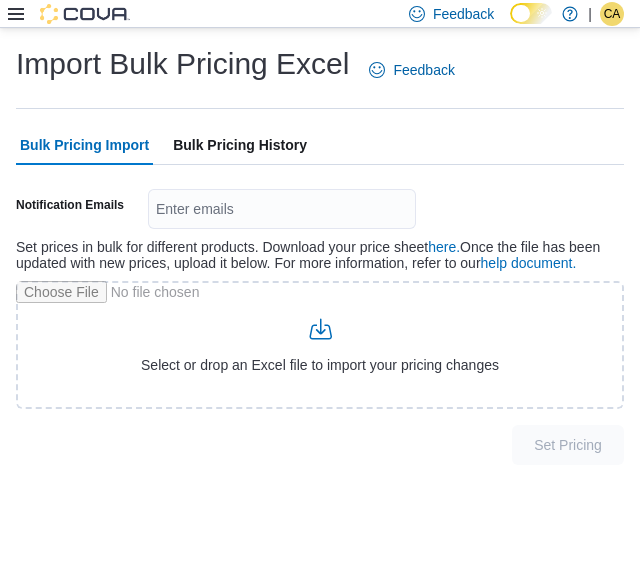 drag, startPoint x: 222, startPoint y: 148, endPoint x: 173, endPoint y: 149, distance: 49.010204 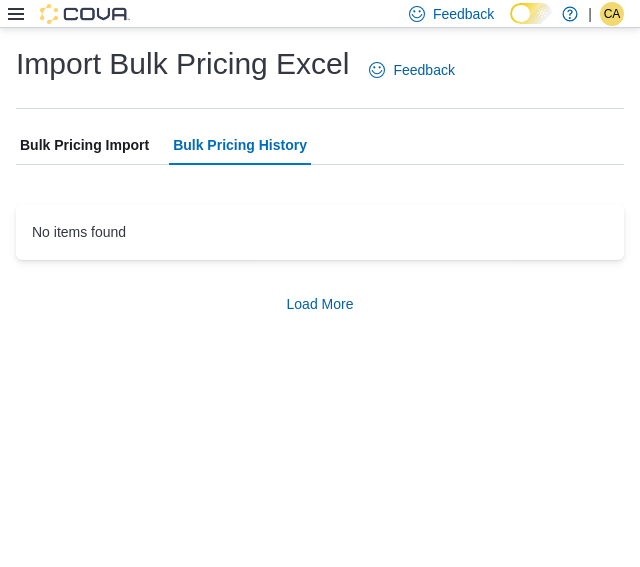 click on "Bulk Pricing Import" at bounding box center (84, 145) 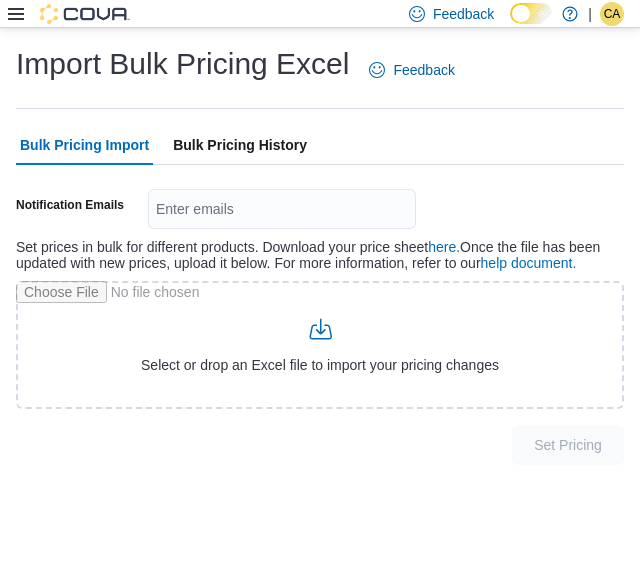 click on "Bulk Pricing History" at bounding box center (240, 145) 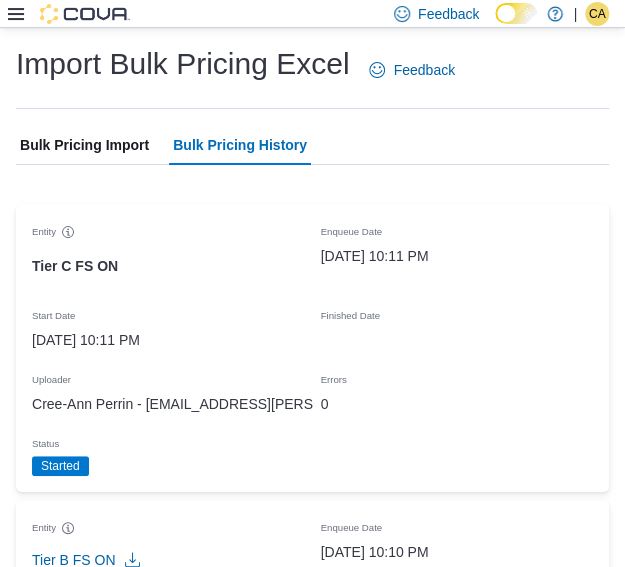 drag, startPoint x: 97, startPoint y: 153, endPoint x: 107, endPoint y: 149, distance: 10.770329 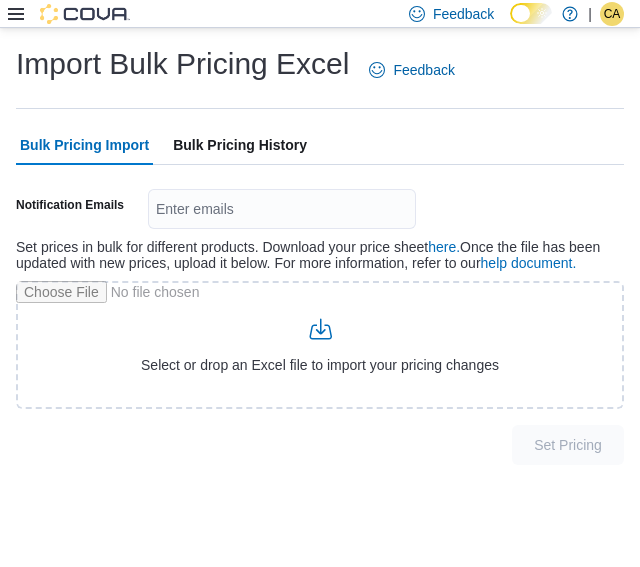 click on "Bulk Pricing History" at bounding box center (240, 145) 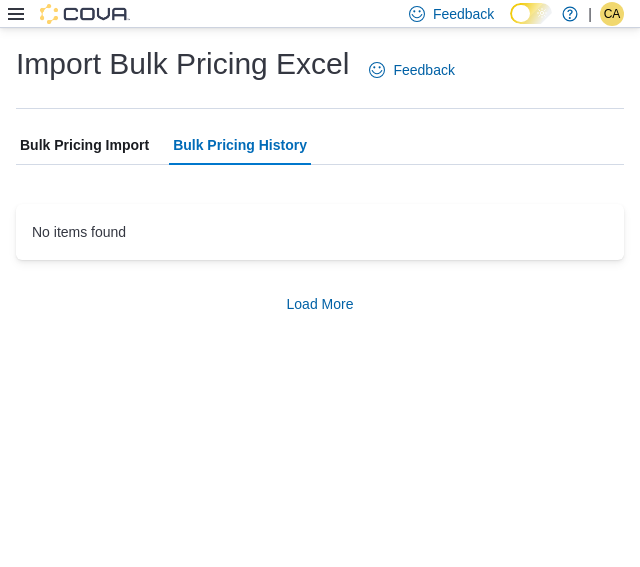 click on "Bulk Pricing Import" at bounding box center [84, 145] 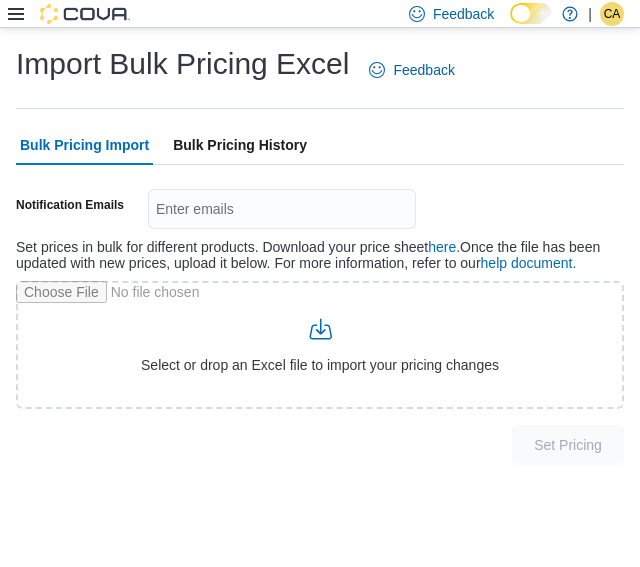 click on "Bulk Pricing History" at bounding box center [240, 145] 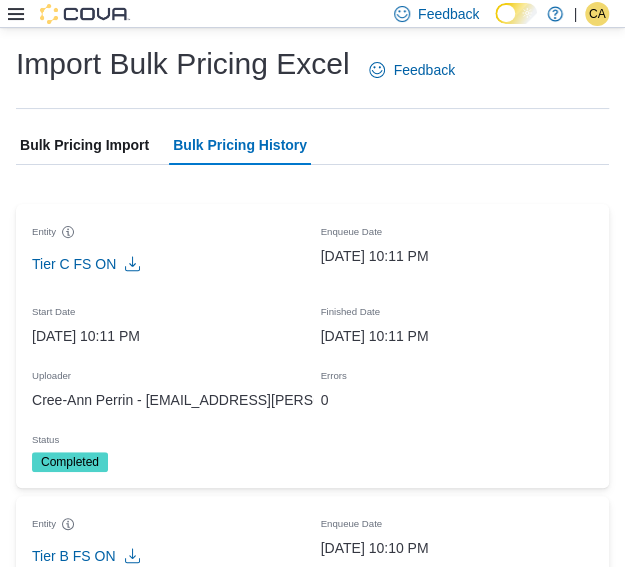 click on "Bulk Pricing Import" at bounding box center [84, 145] 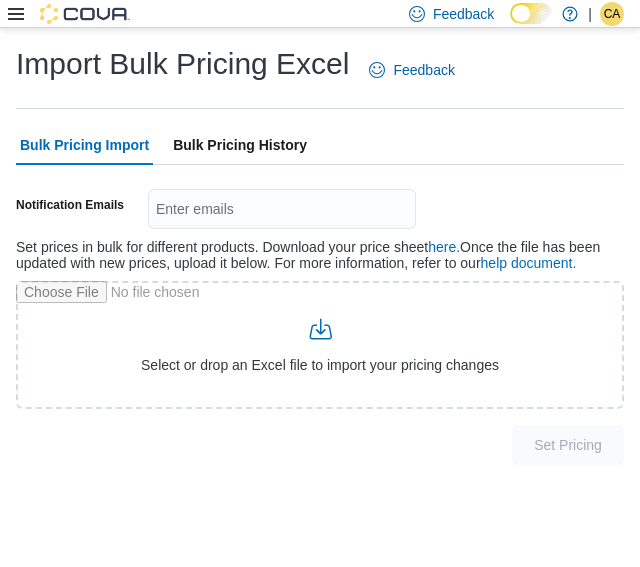 type on "**********" 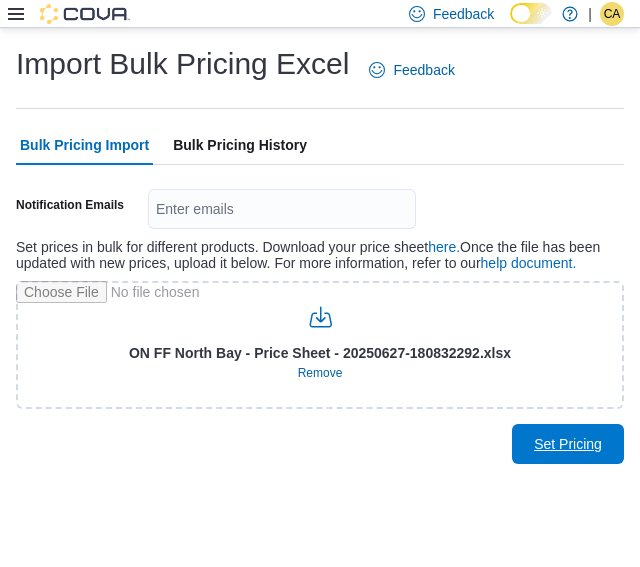 click on "Set Pricing" at bounding box center [568, 444] 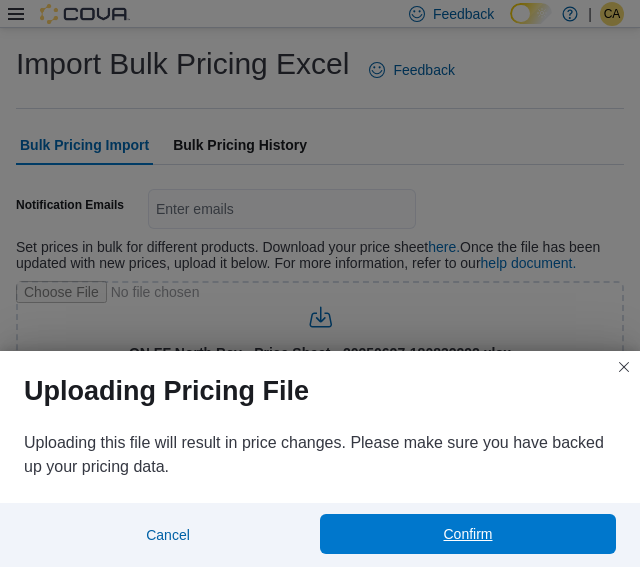 click on "Confirm" at bounding box center [468, 534] 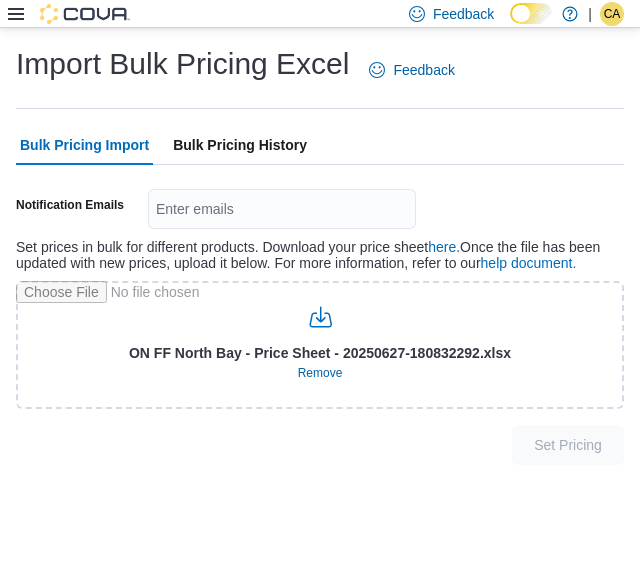 scroll, scrollTop: 0, scrollLeft: 0, axis: both 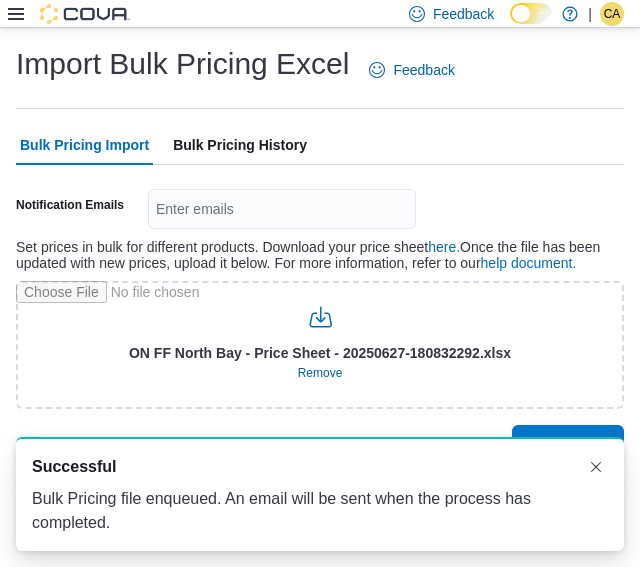 click on "Bulk Pricing History" at bounding box center (240, 145) 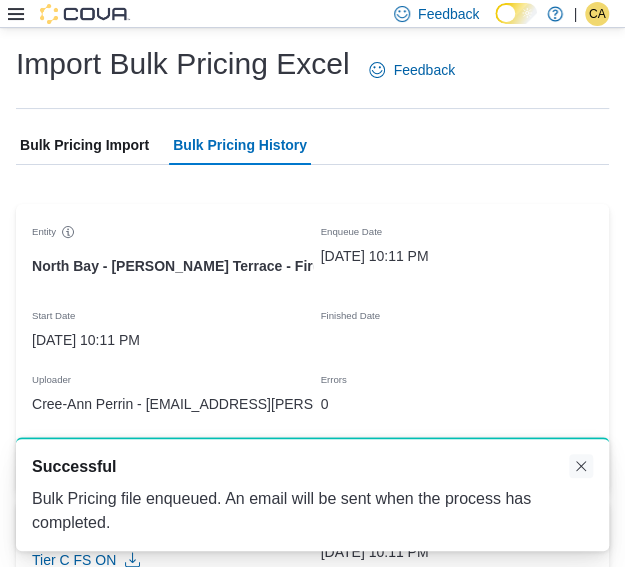 click at bounding box center [581, 466] 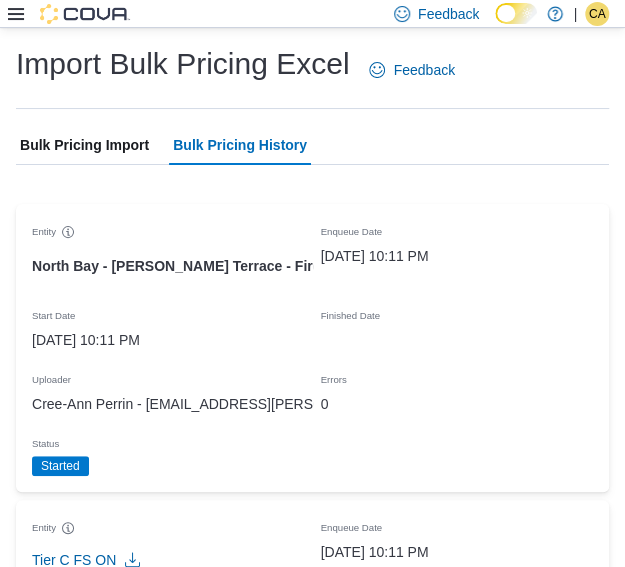 click on "Bulk Pricing Import" at bounding box center (84, 145) 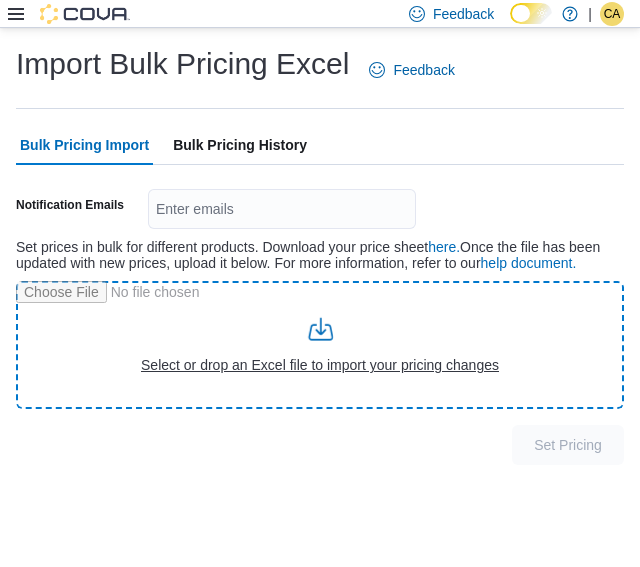 type on "**********" 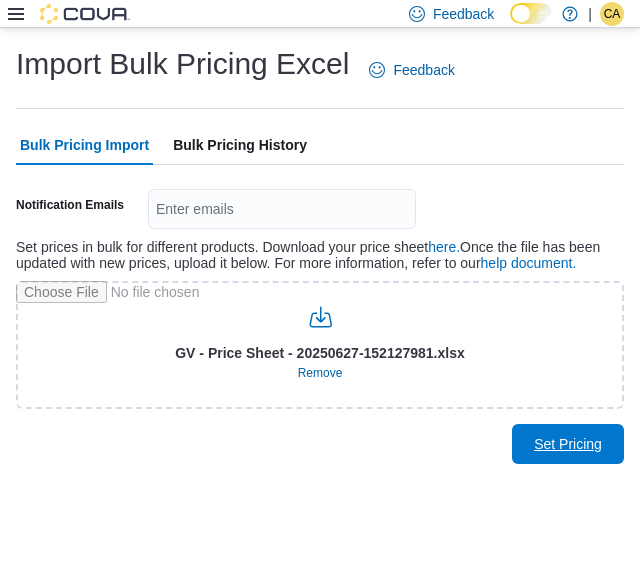 click on "Set Pricing" at bounding box center (568, 444) 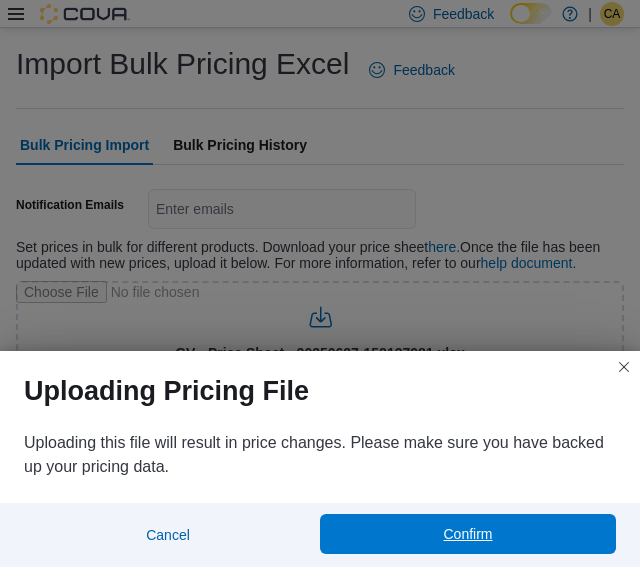 click on "Confirm" at bounding box center [468, 534] 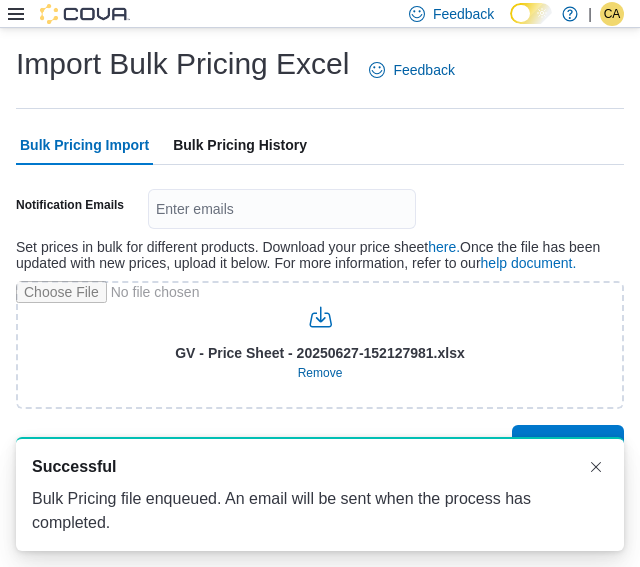 scroll, scrollTop: 0, scrollLeft: 0, axis: both 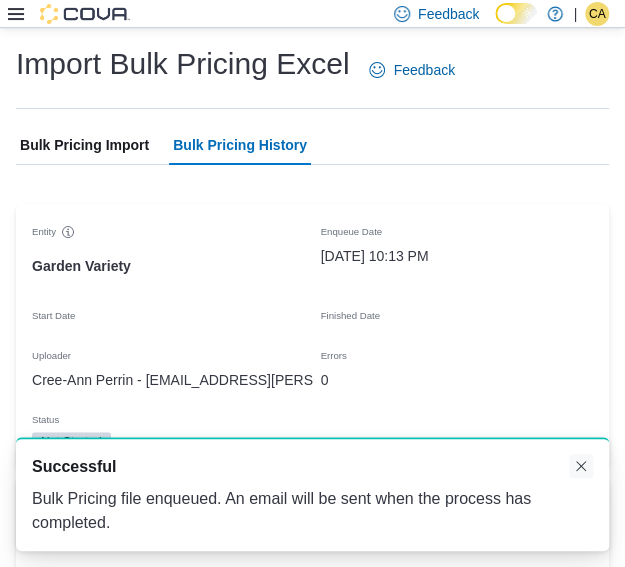 click at bounding box center [581, 466] 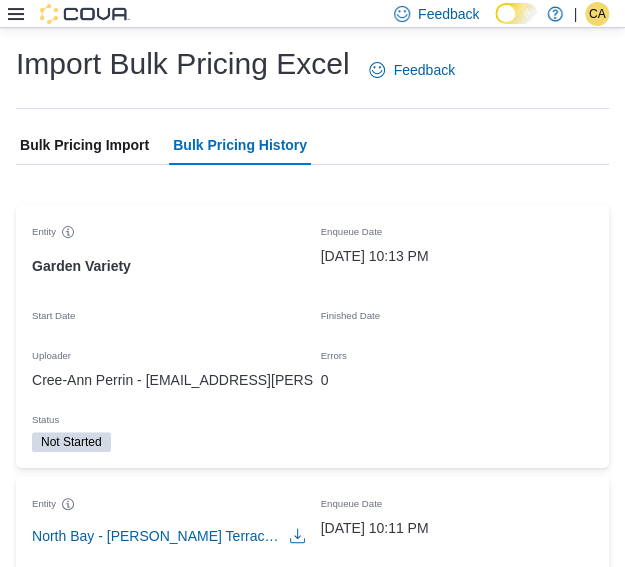 click on "Bulk Pricing Import" at bounding box center (84, 145) 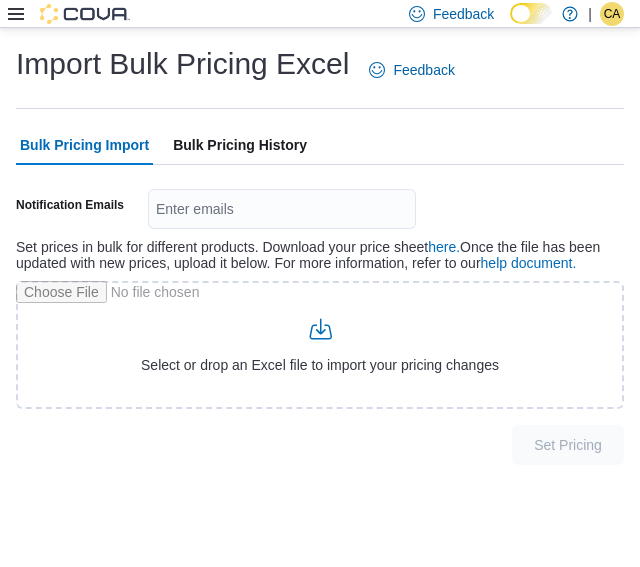drag, startPoint x: 255, startPoint y: 149, endPoint x: 158, endPoint y: 181, distance: 102.14206 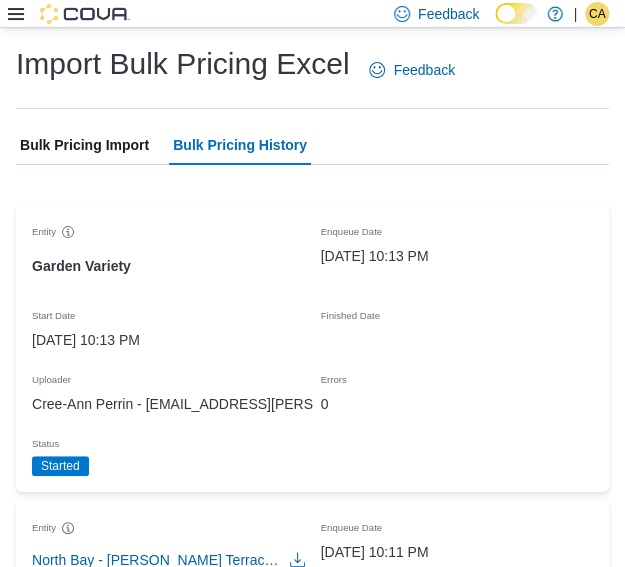 click on "Bulk Pricing Import" at bounding box center [84, 145] 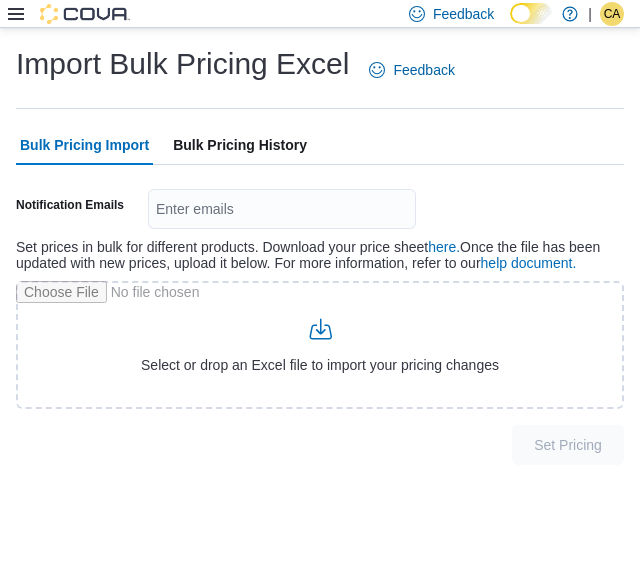 click on "Bulk Pricing History" at bounding box center [240, 145] 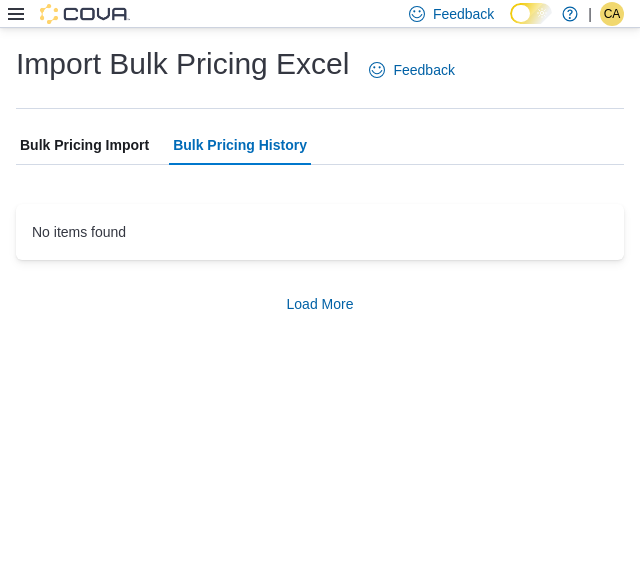 click on "Bulk Pricing Import" at bounding box center (84, 145) 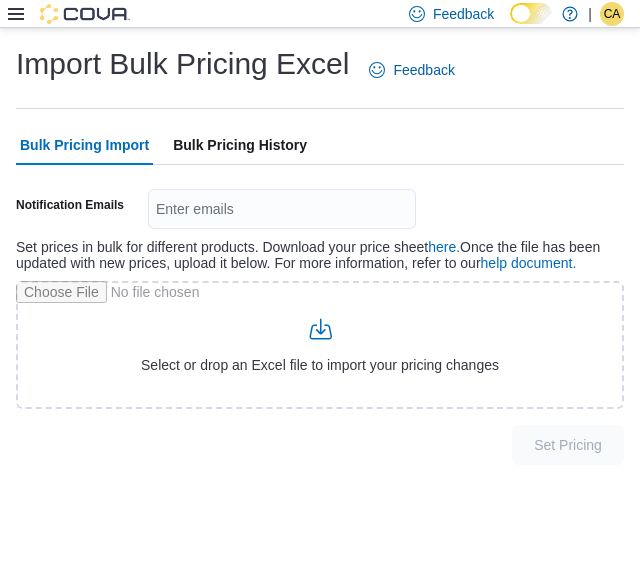 click on "Bulk Pricing History" at bounding box center (240, 145) 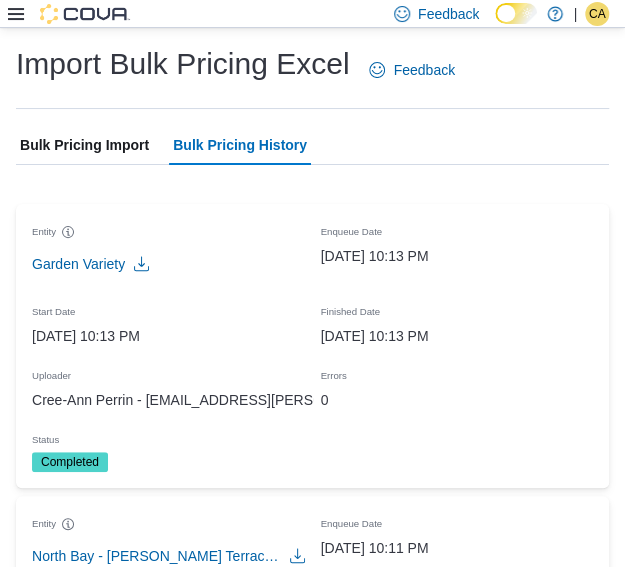 click on "Bulk Pricing Import" at bounding box center (84, 145) 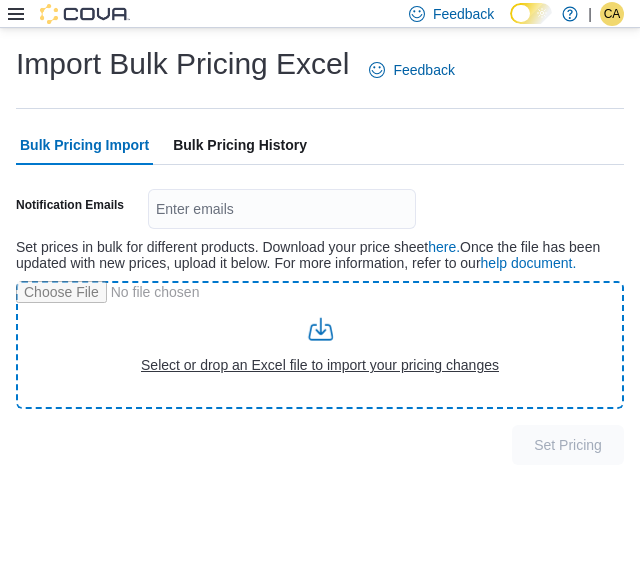 type on "**********" 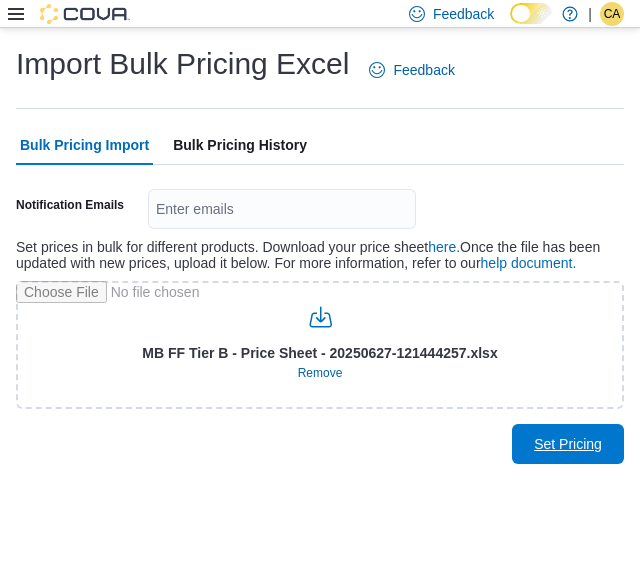 click on "Set Pricing" at bounding box center [568, 444] 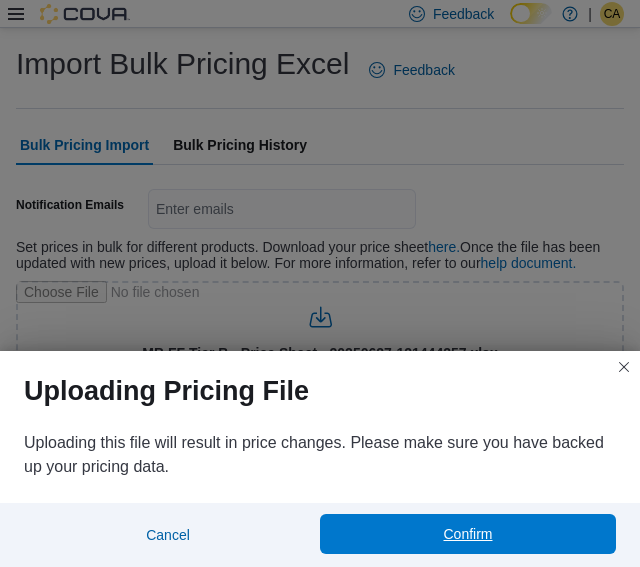 click on "Confirm" at bounding box center (468, 534) 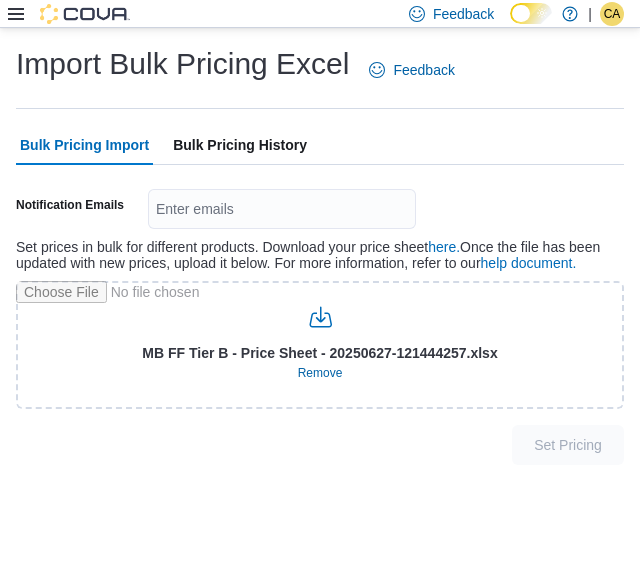 scroll, scrollTop: 0, scrollLeft: 0, axis: both 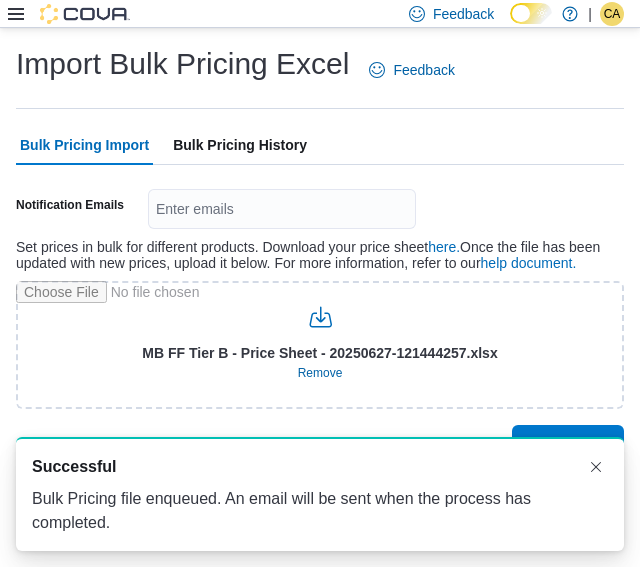 click on "Bulk Pricing History" at bounding box center [240, 145] 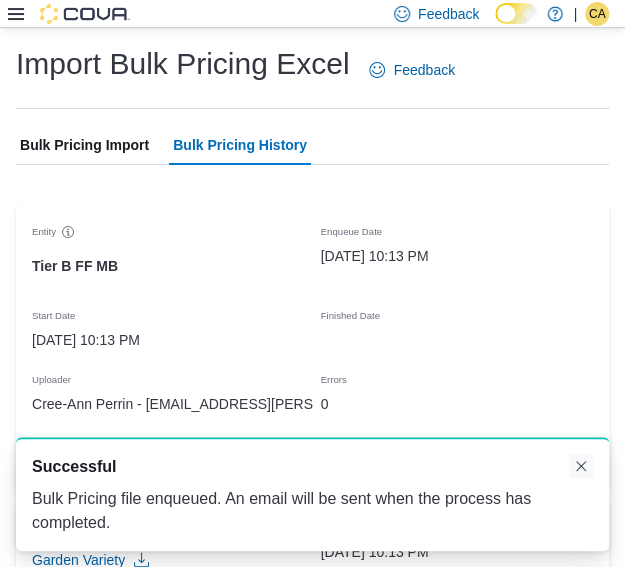click at bounding box center [581, 466] 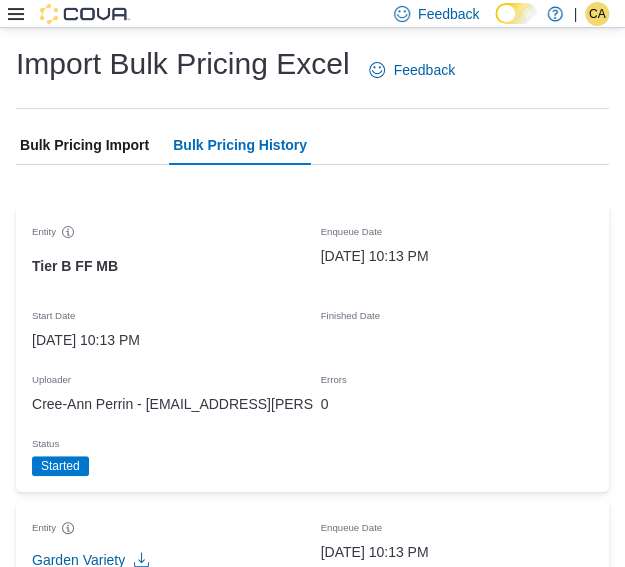 click at bounding box center (581, 466) 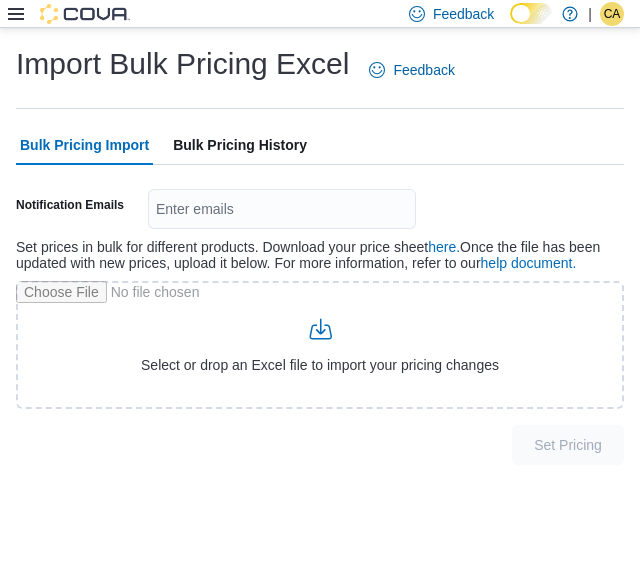click on "Bulk Pricing History" at bounding box center [240, 145] 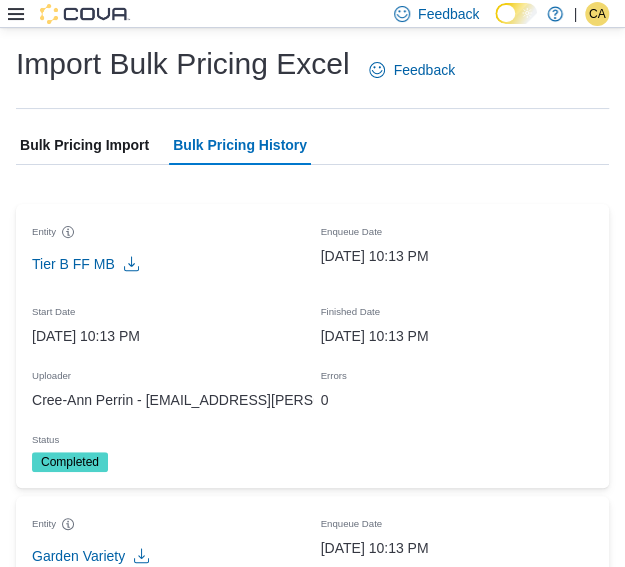 click on "Bulk Pricing Import" at bounding box center (84, 145) 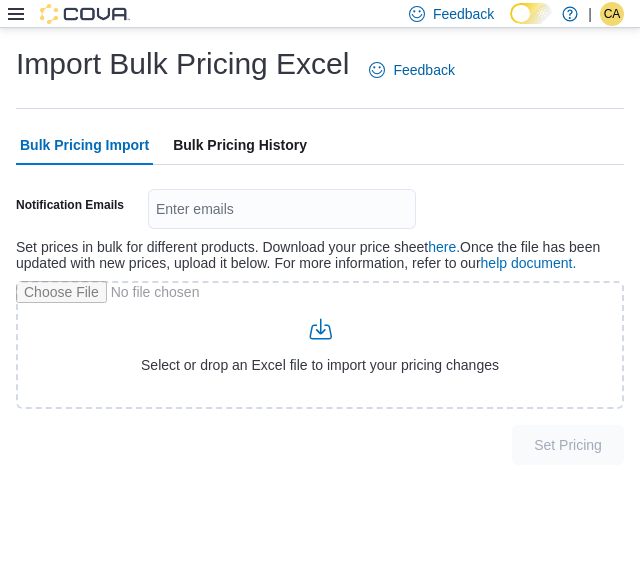 click on "Bulk Pricing History" at bounding box center (240, 145) 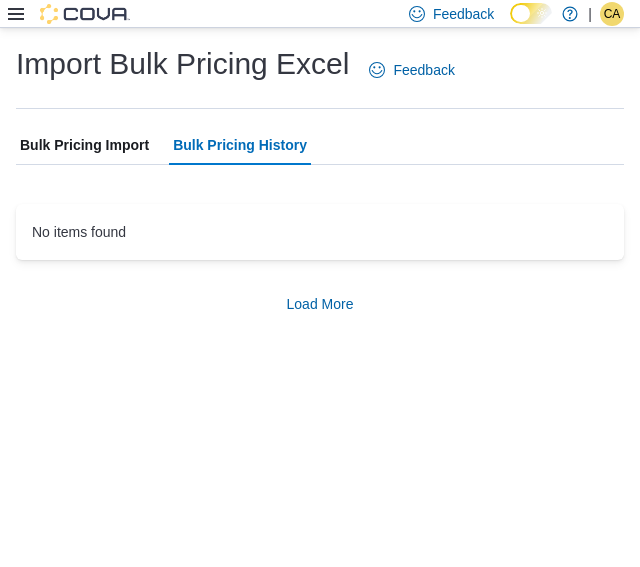 click on "Bulk Pricing Import" at bounding box center (84, 145) 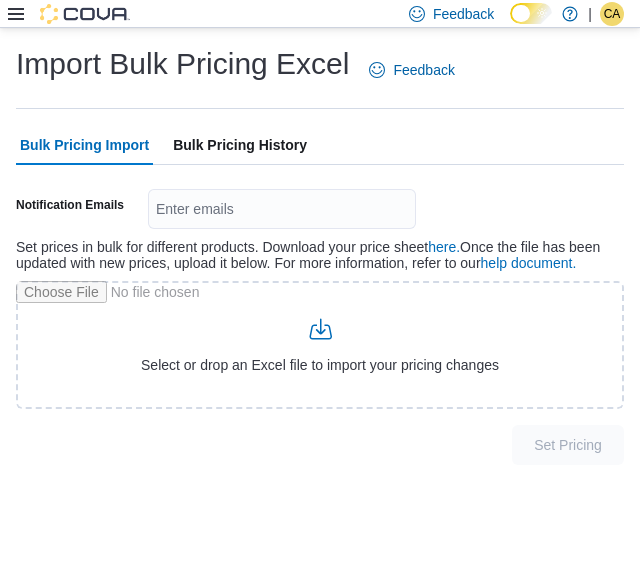 type on "**********" 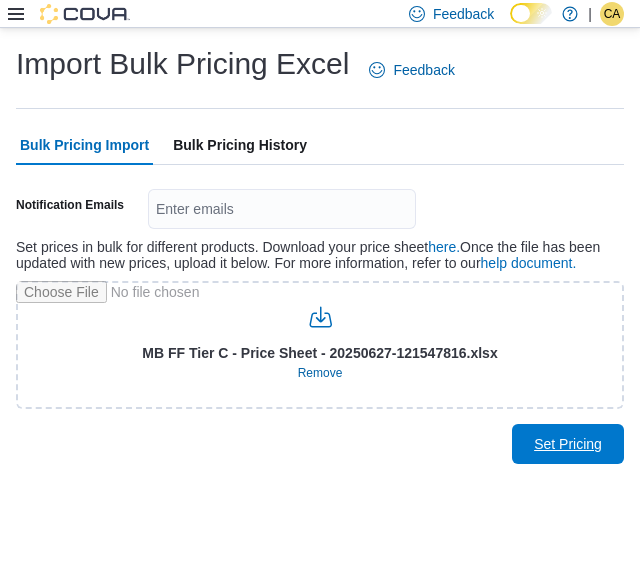 click on "Set Pricing" at bounding box center (568, 444) 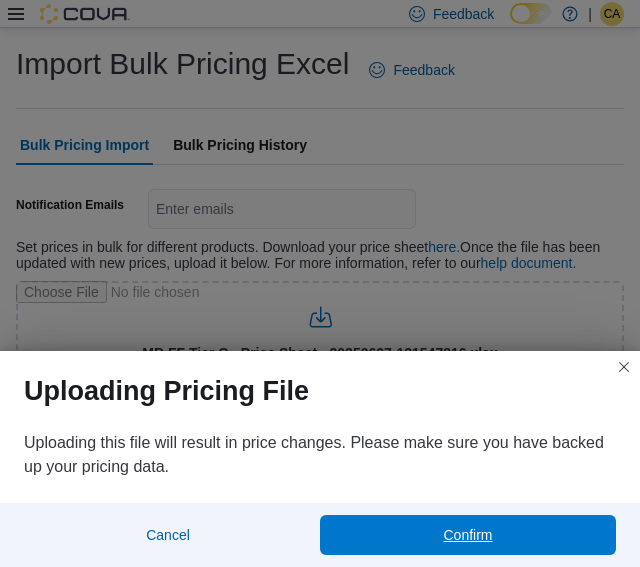 click on "Confirm" at bounding box center [468, 535] 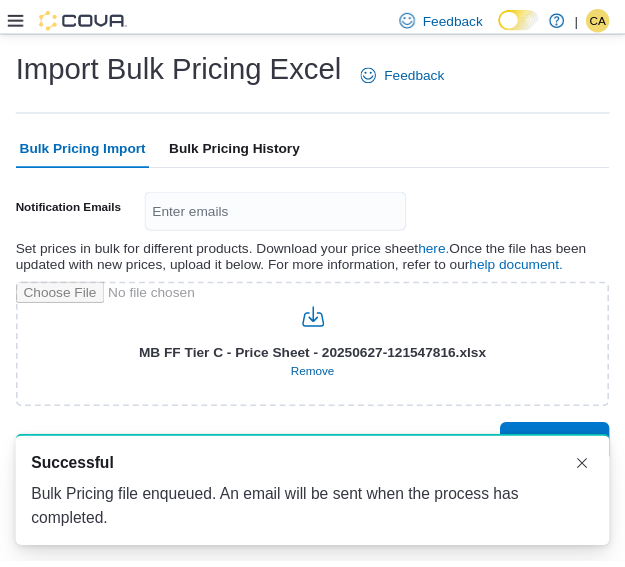 scroll, scrollTop: 0, scrollLeft: 0, axis: both 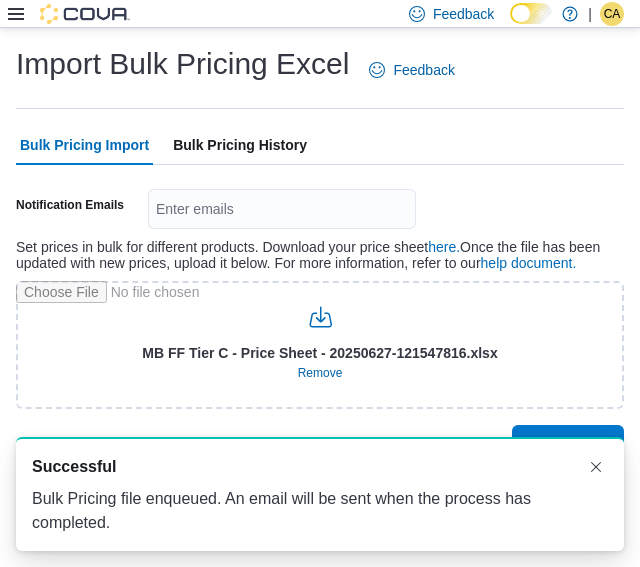 click on "Bulk Pricing History" at bounding box center [240, 145] 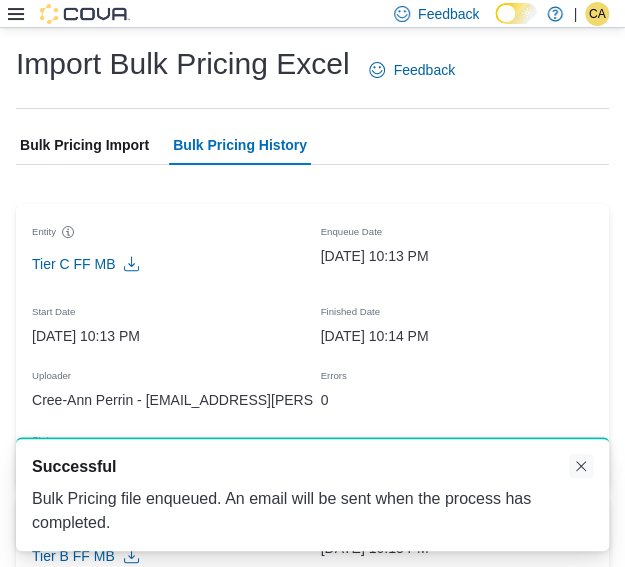 click at bounding box center [581, 466] 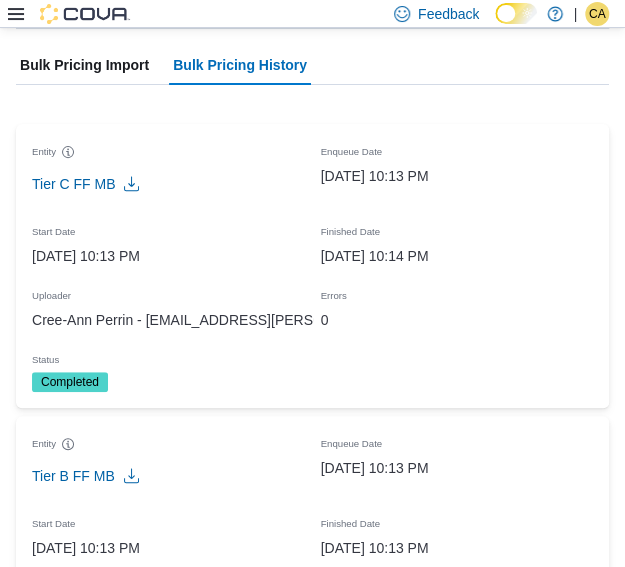 scroll, scrollTop: 0, scrollLeft: 0, axis: both 